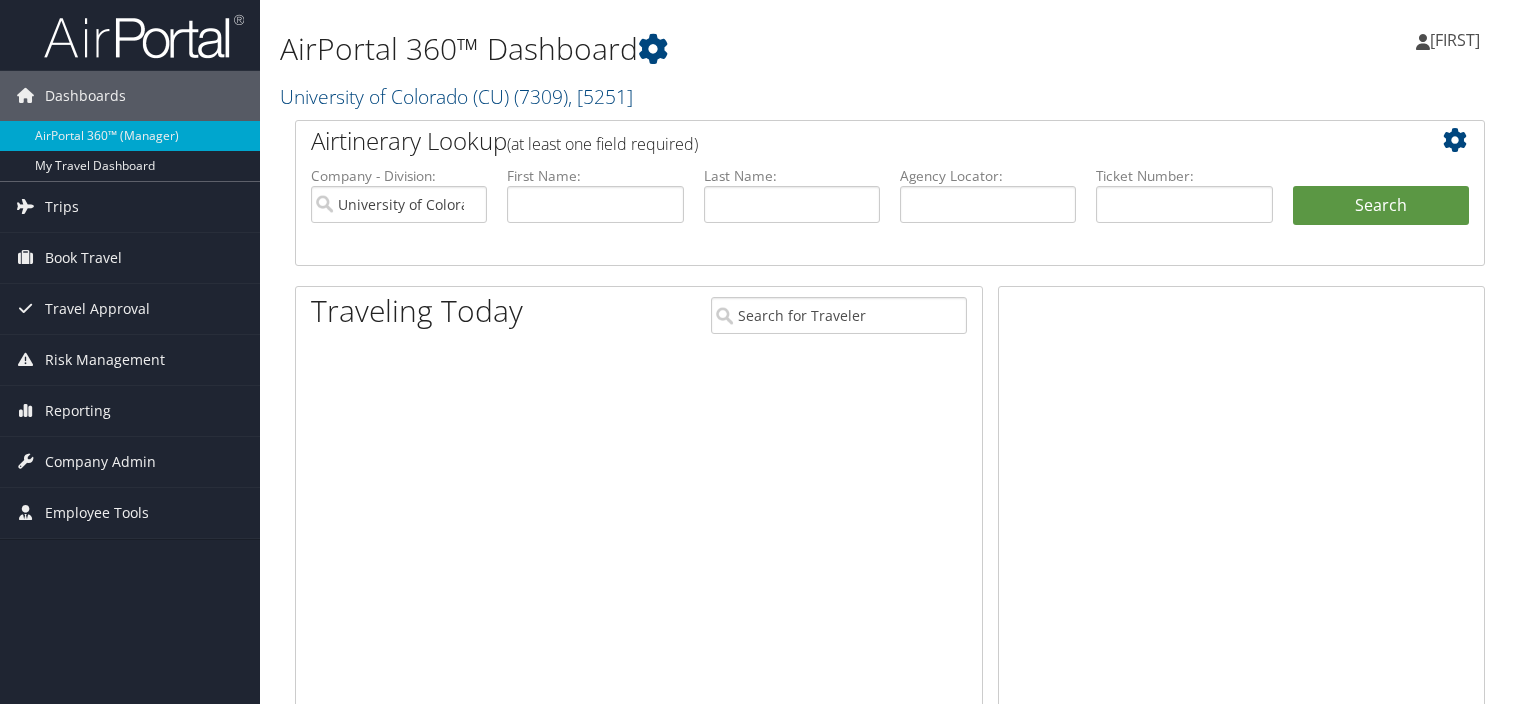 click at bounding box center [792, 204] 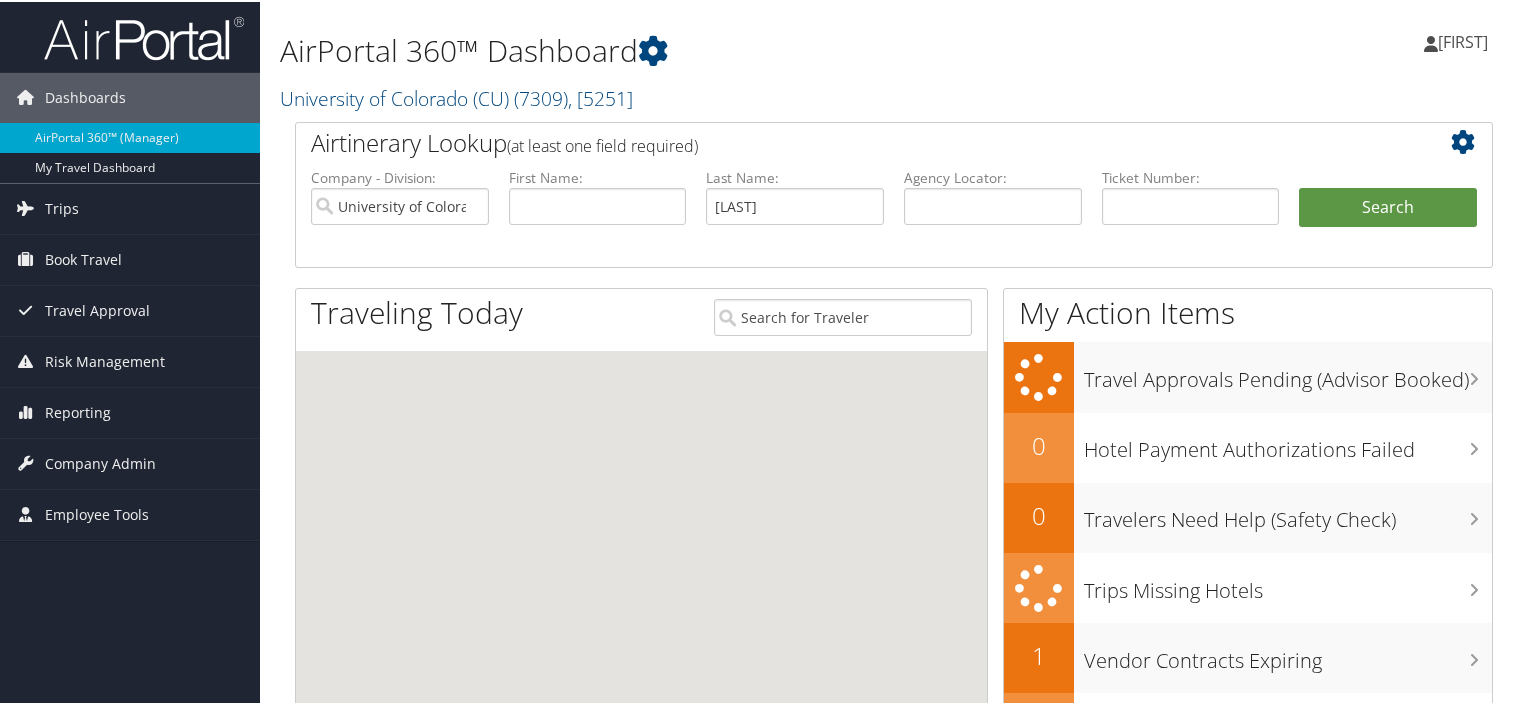 type on "Lindley" 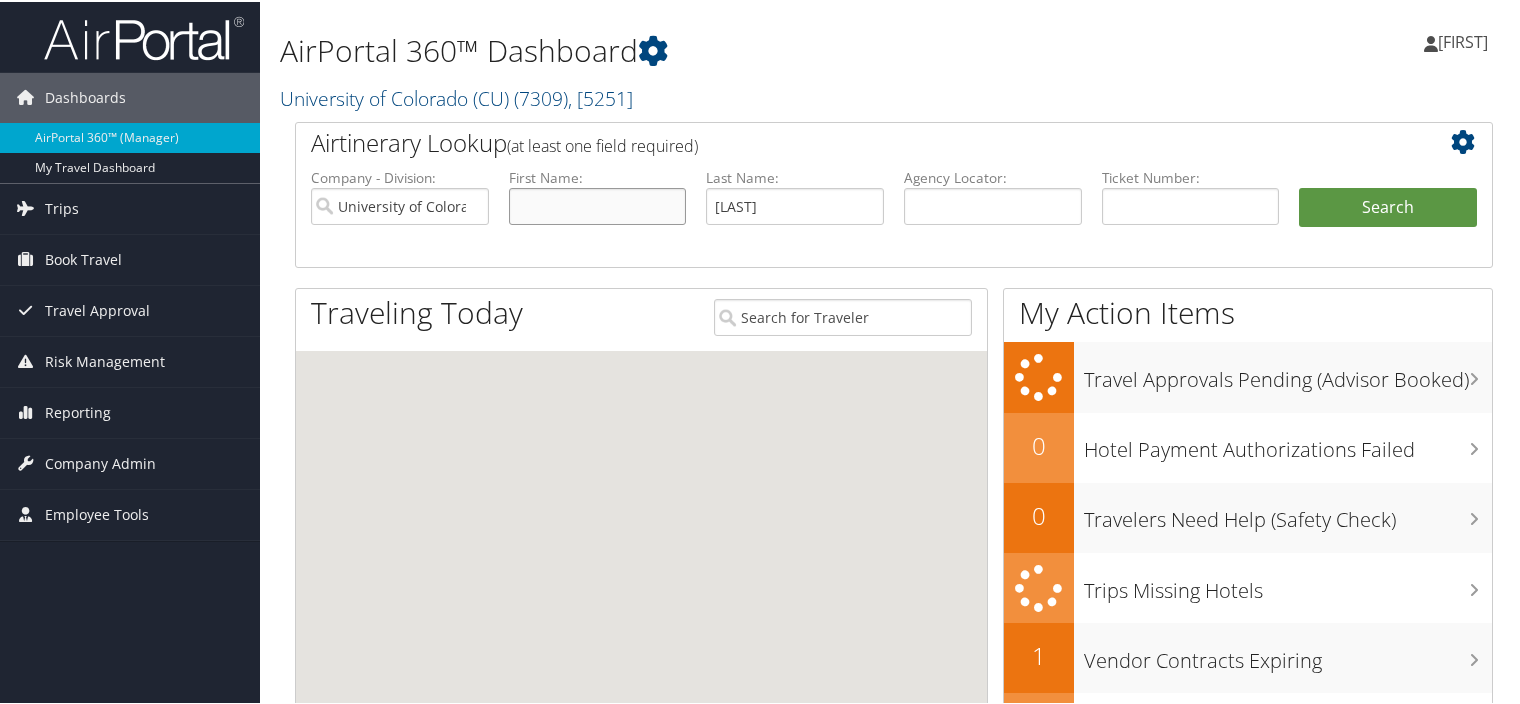 click at bounding box center (598, 204) 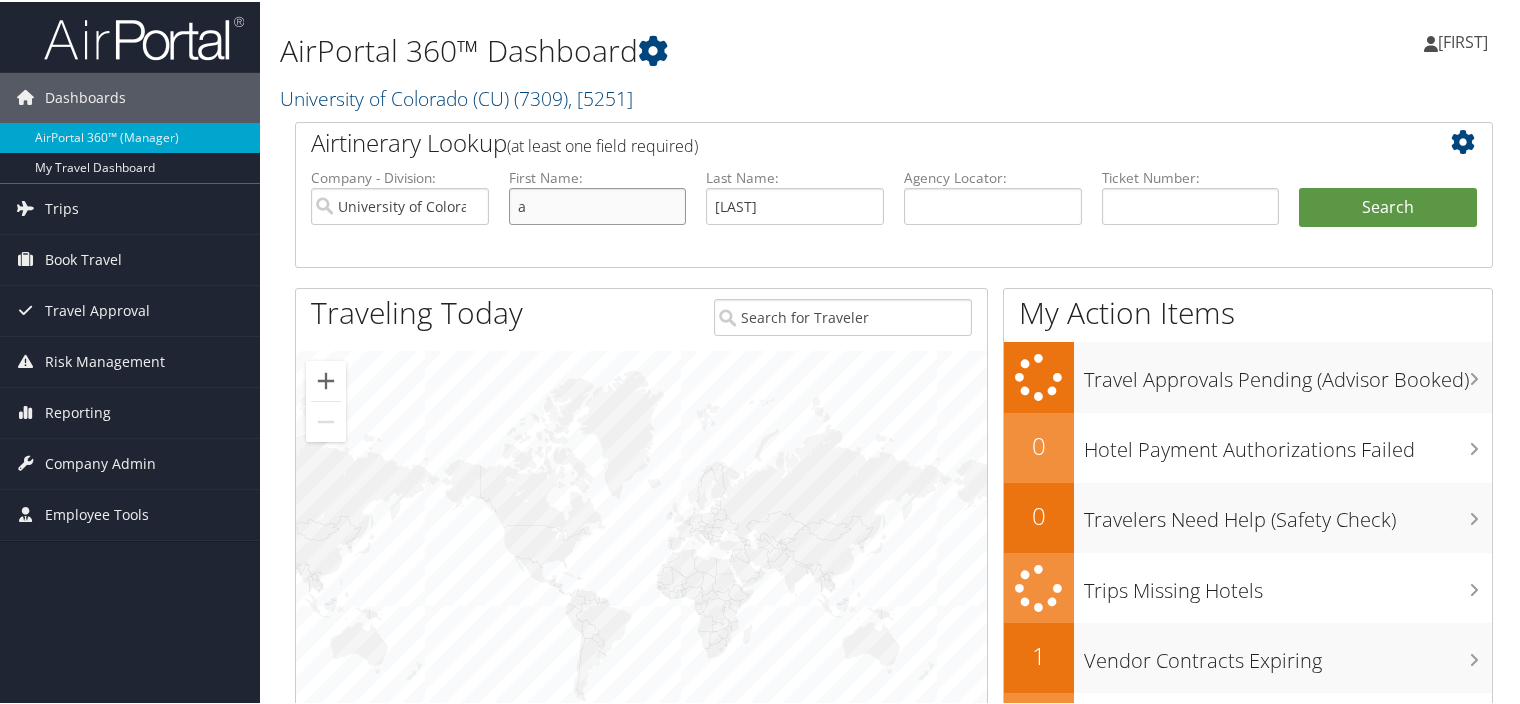 type on "a" 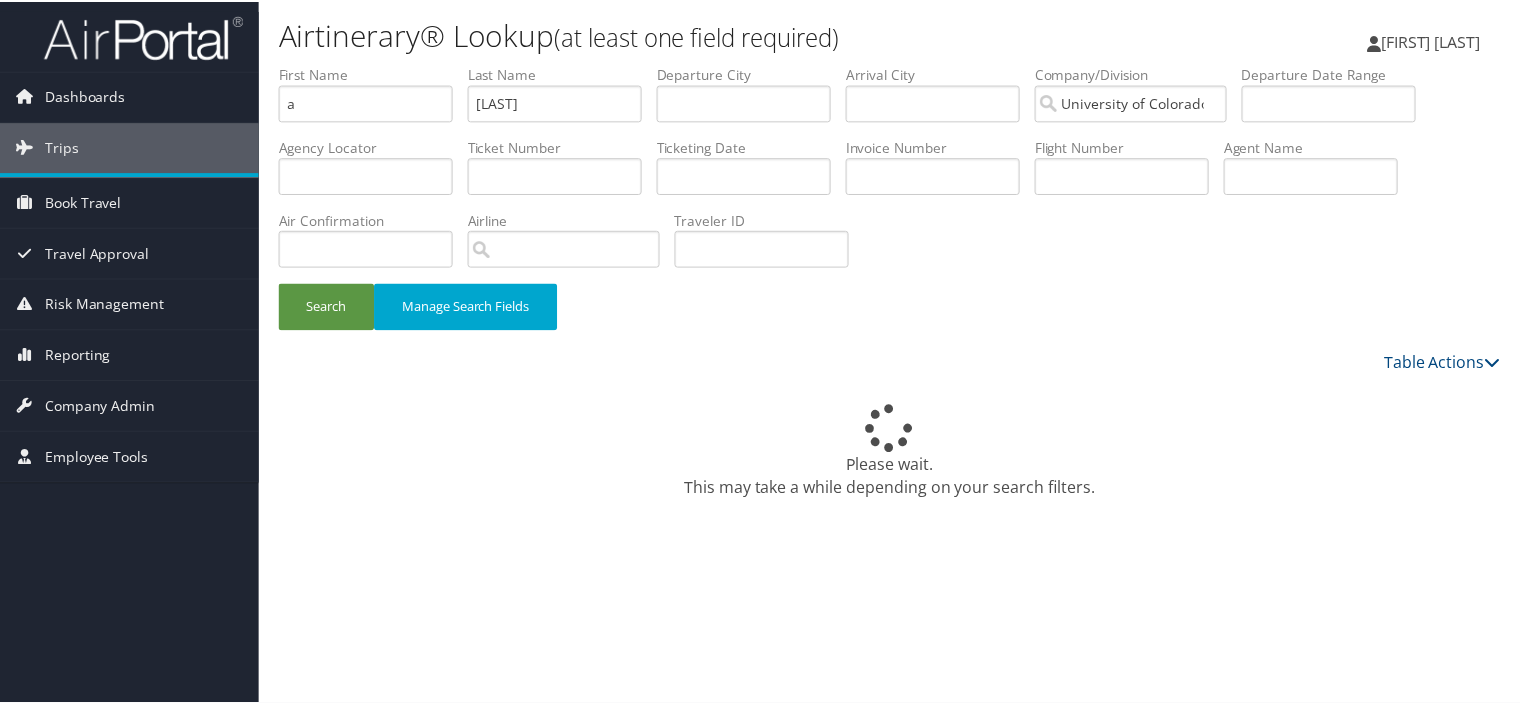 scroll, scrollTop: 0, scrollLeft: 0, axis: both 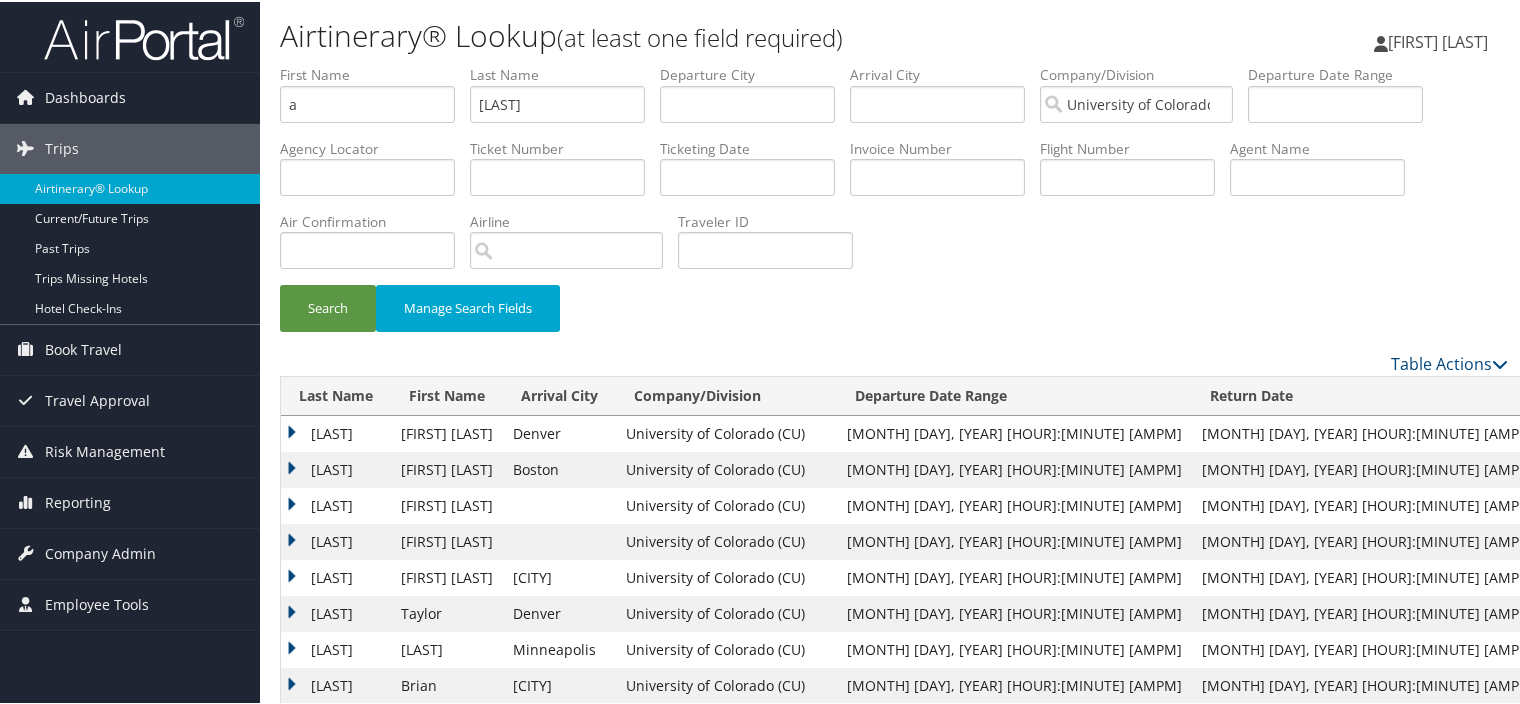 click on "LINDLEY" at bounding box center (336, 432) 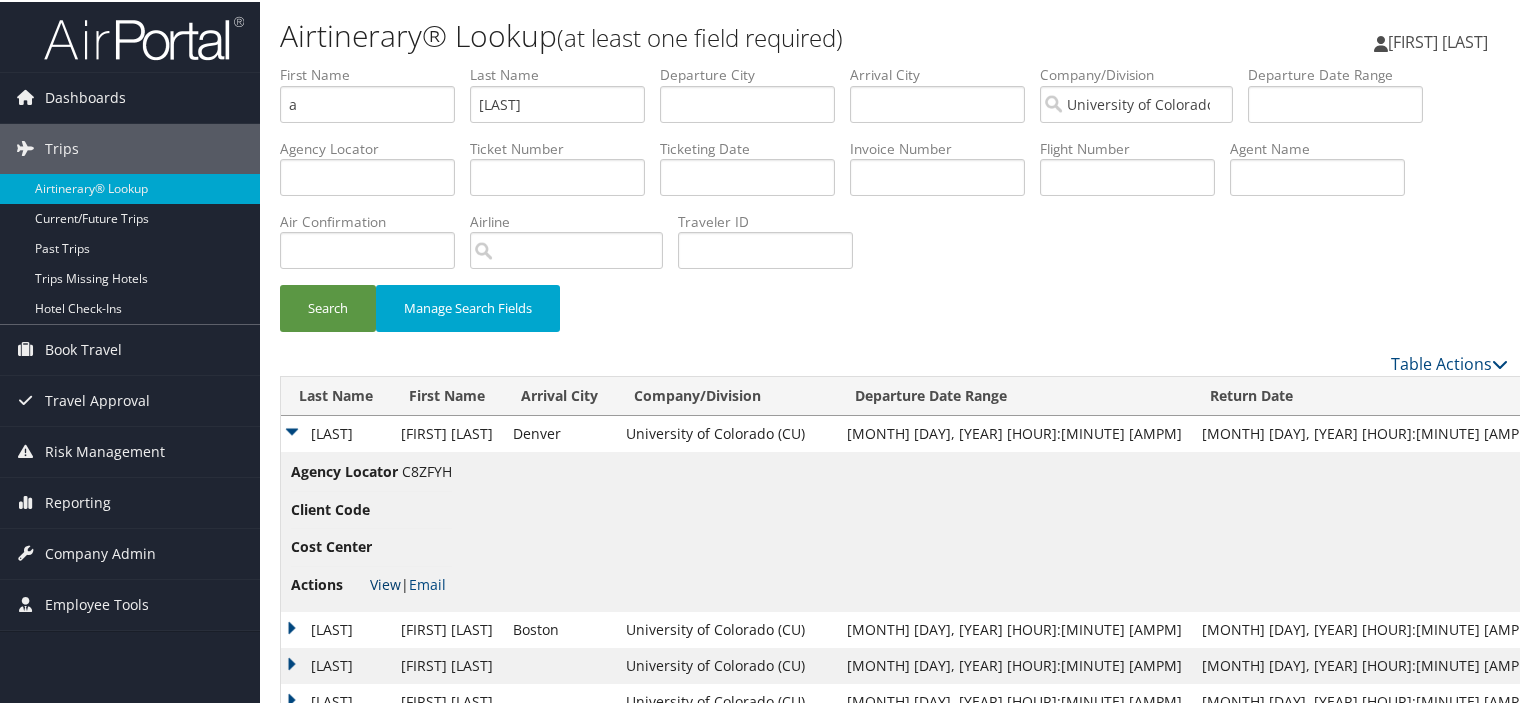 click on "View" at bounding box center (385, 582) 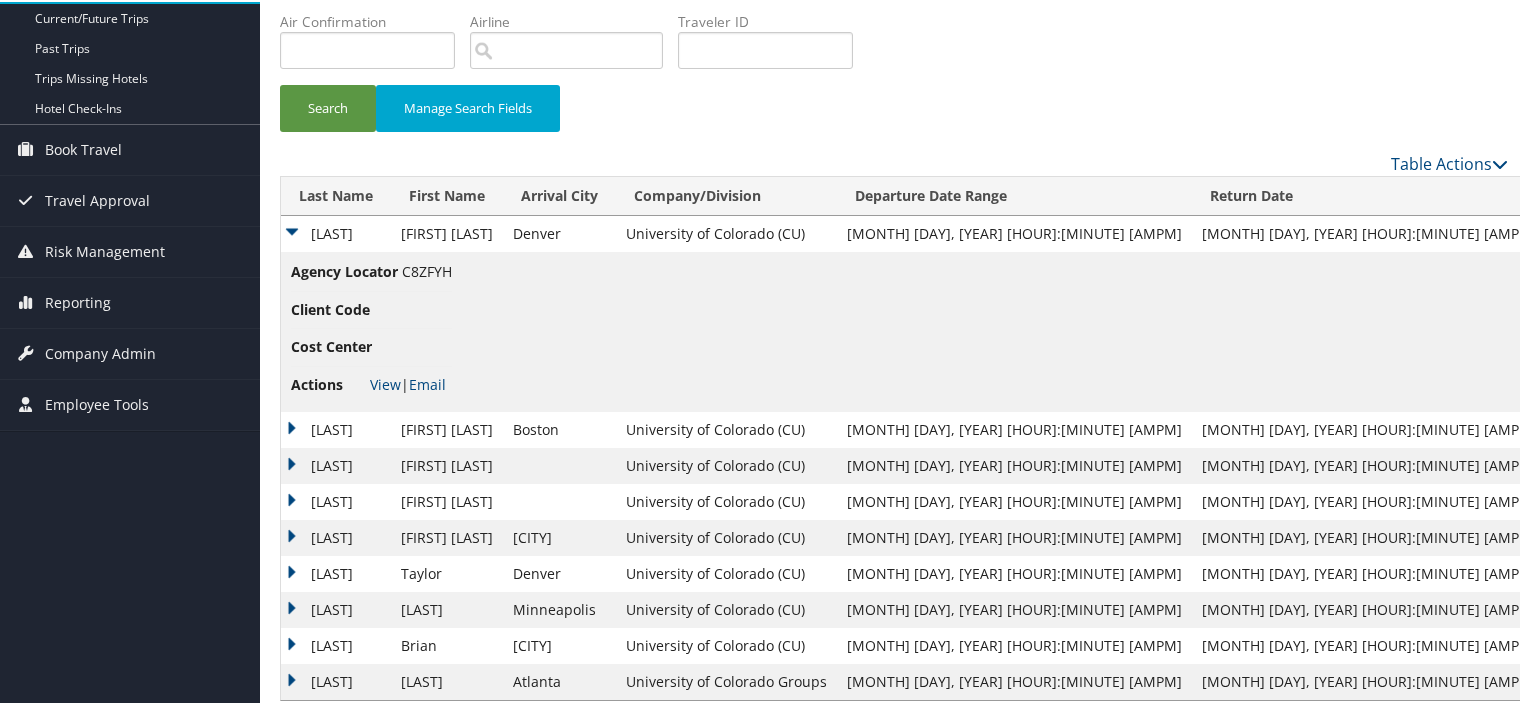 click on "LINDLEY" at bounding box center [336, 428] 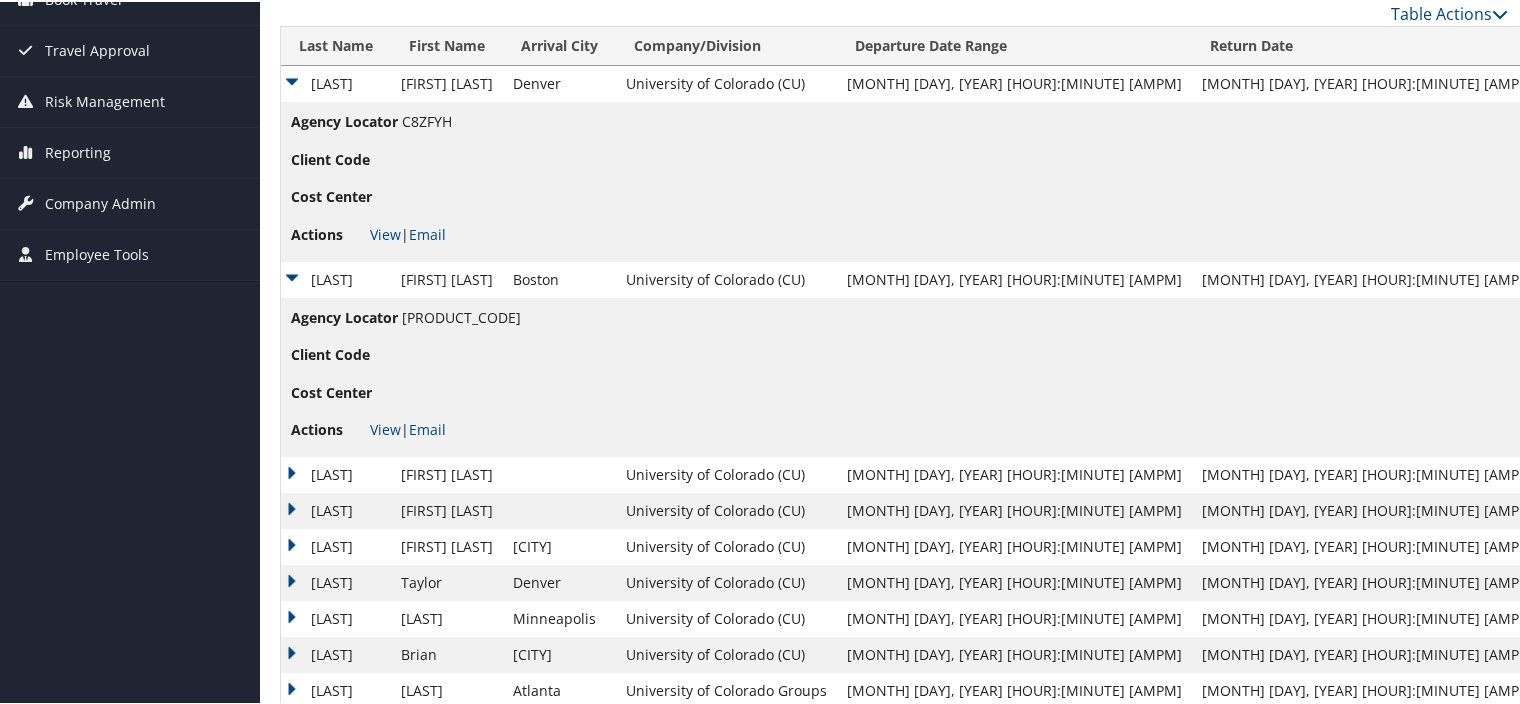scroll, scrollTop: 386, scrollLeft: 0, axis: vertical 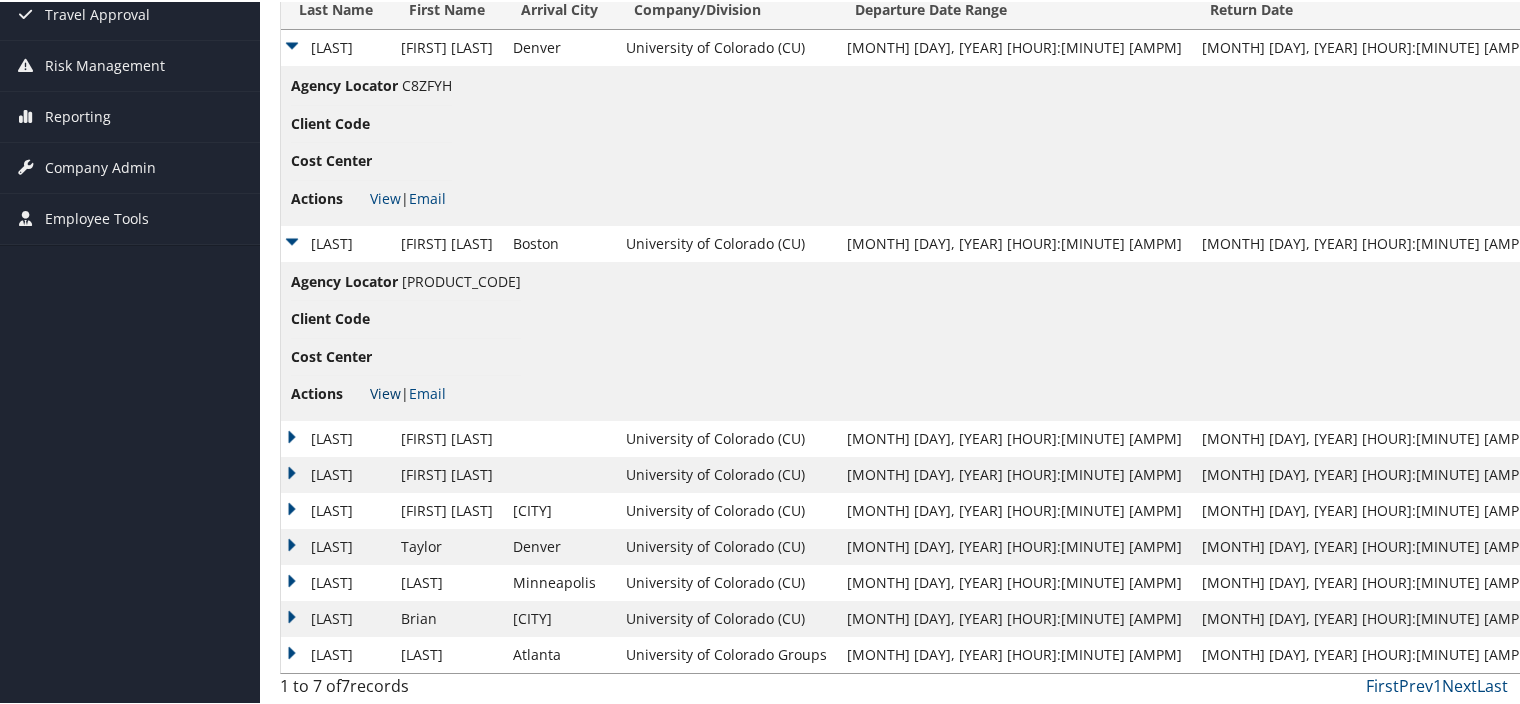 click on "View" at bounding box center [385, 391] 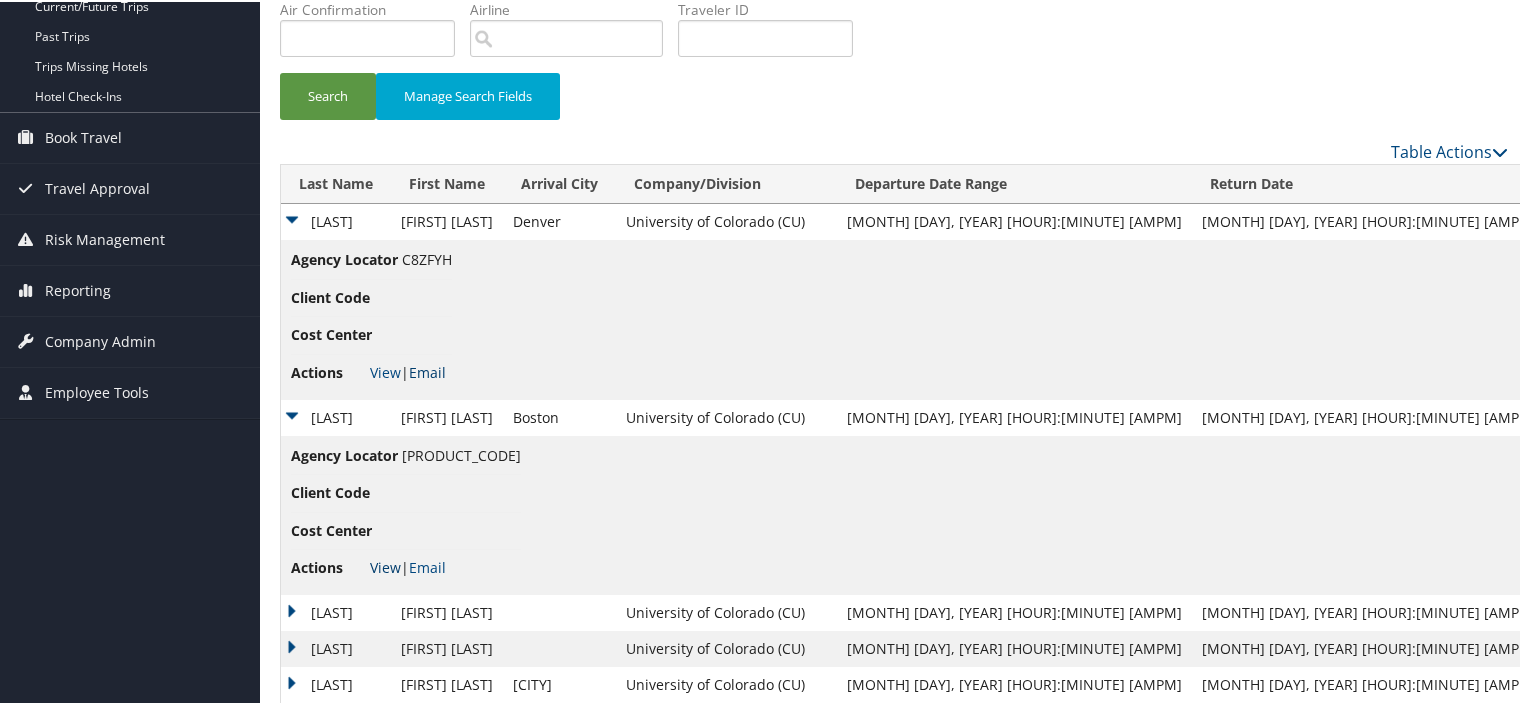 scroll, scrollTop: 186, scrollLeft: 0, axis: vertical 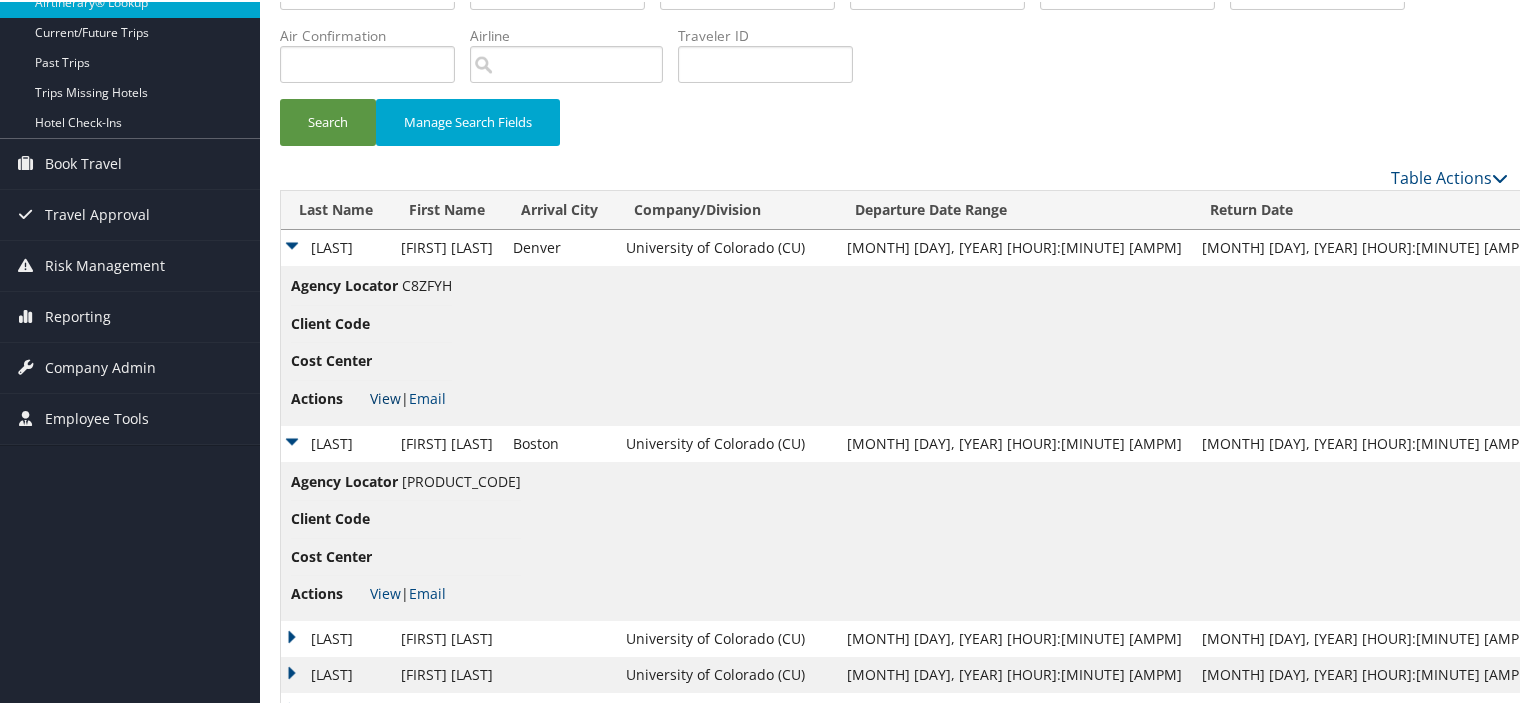 click on "View" at bounding box center (385, 396) 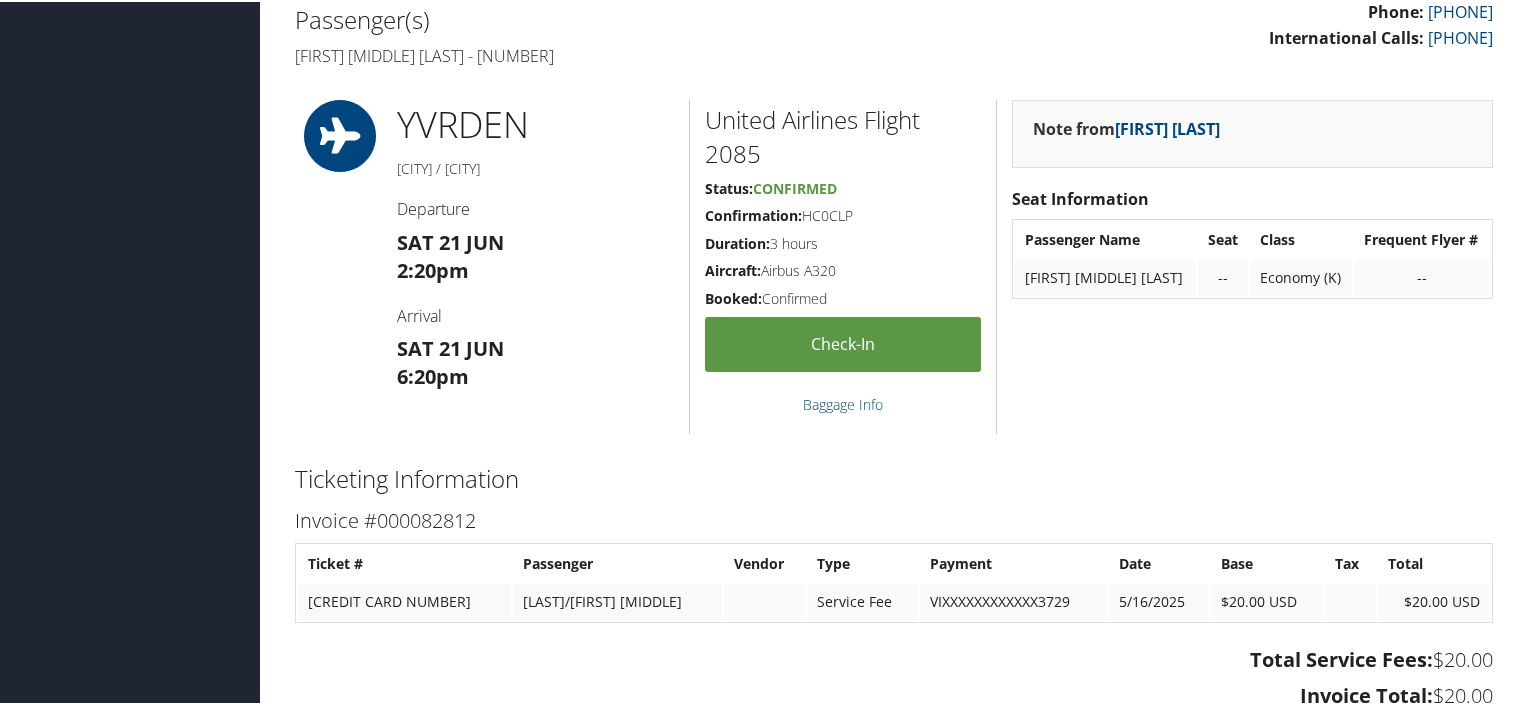 scroll, scrollTop: 800, scrollLeft: 0, axis: vertical 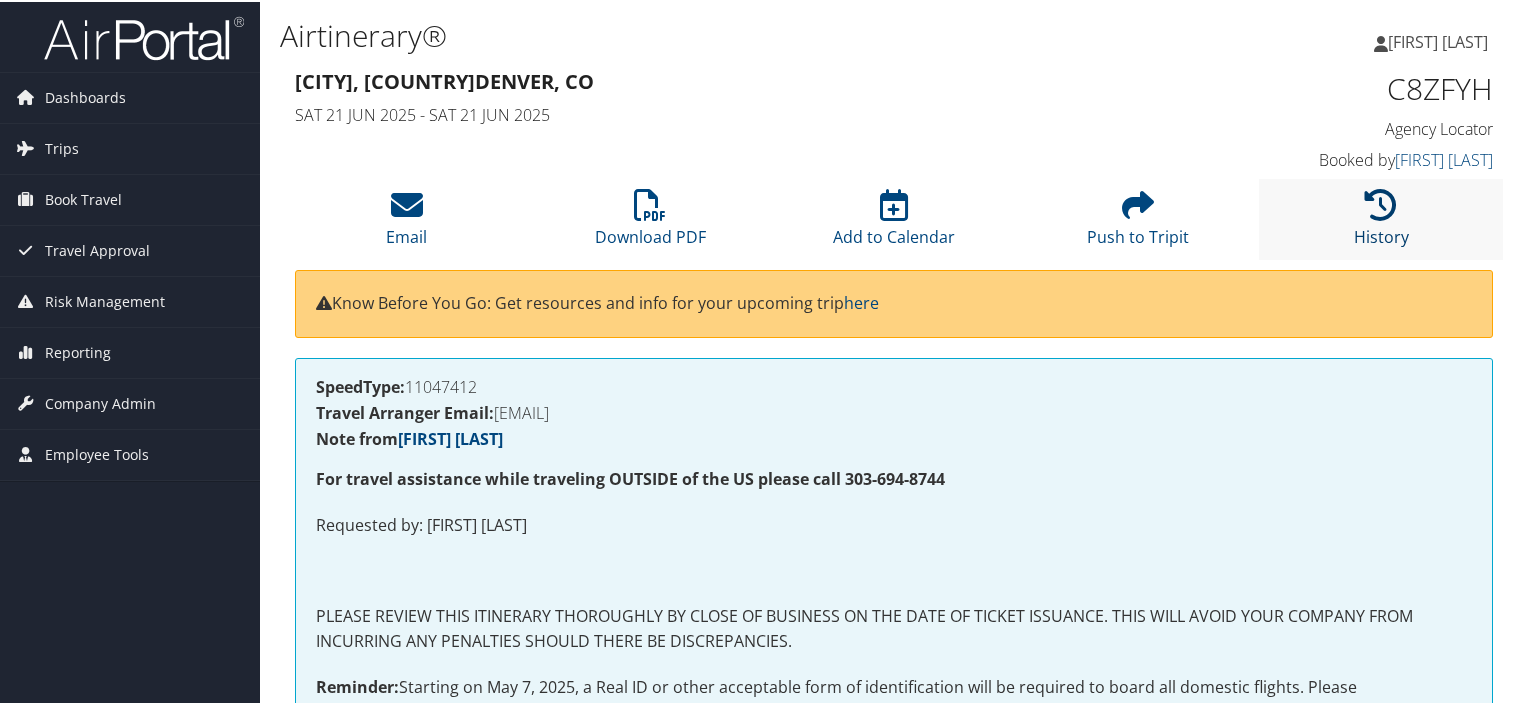 click on "History" at bounding box center [1381, 222] 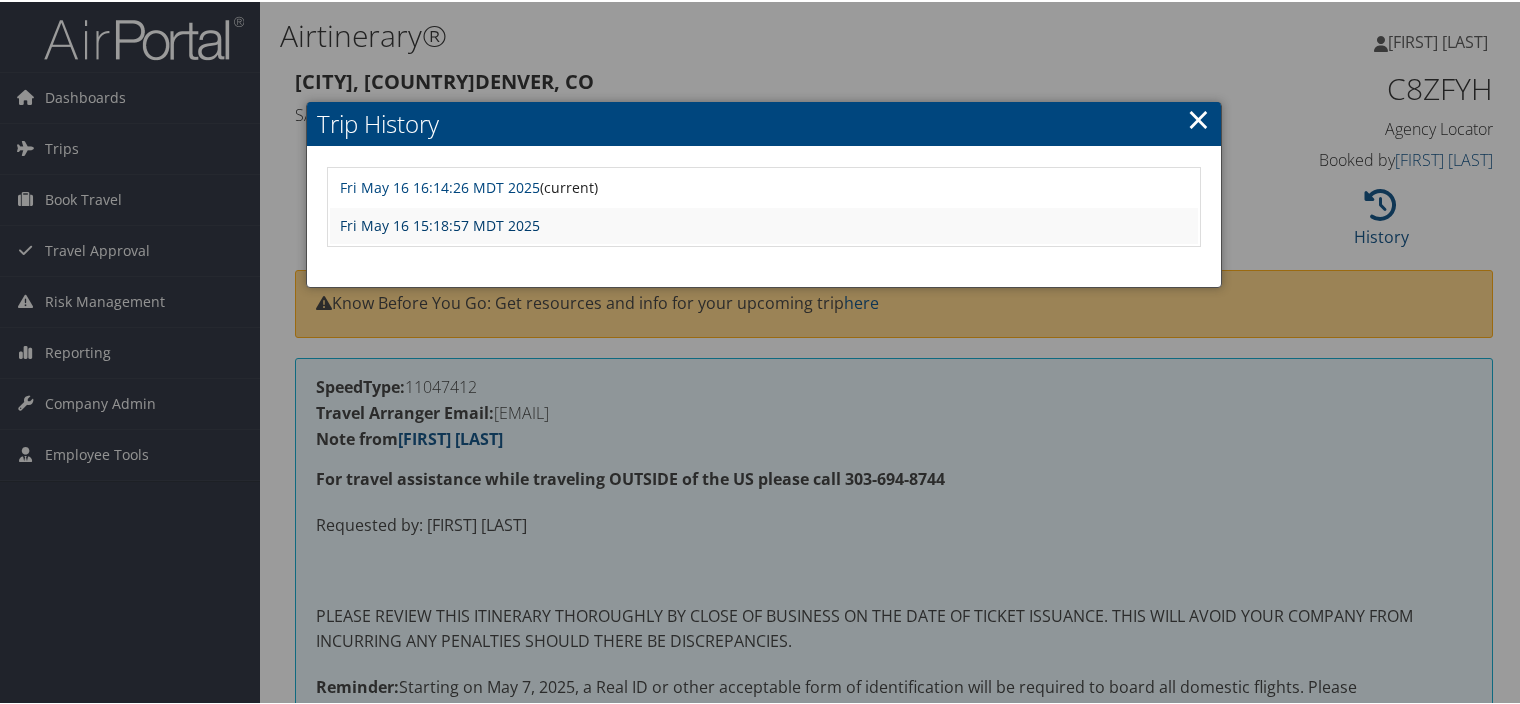 click on "Fri May 16 15:18:57 MDT 2025" at bounding box center (440, 223) 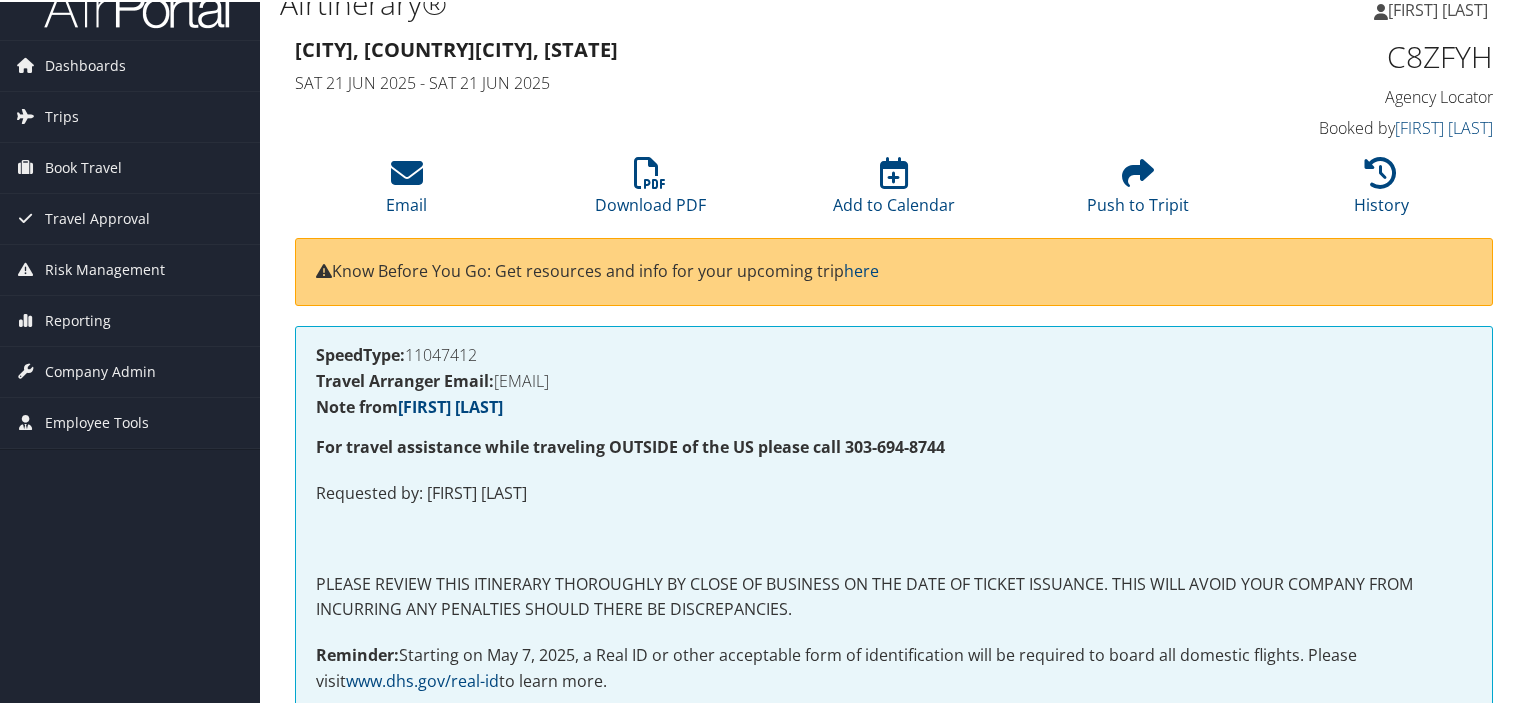 scroll, scrollTop: 0, scrollLeft: 0, axis: both 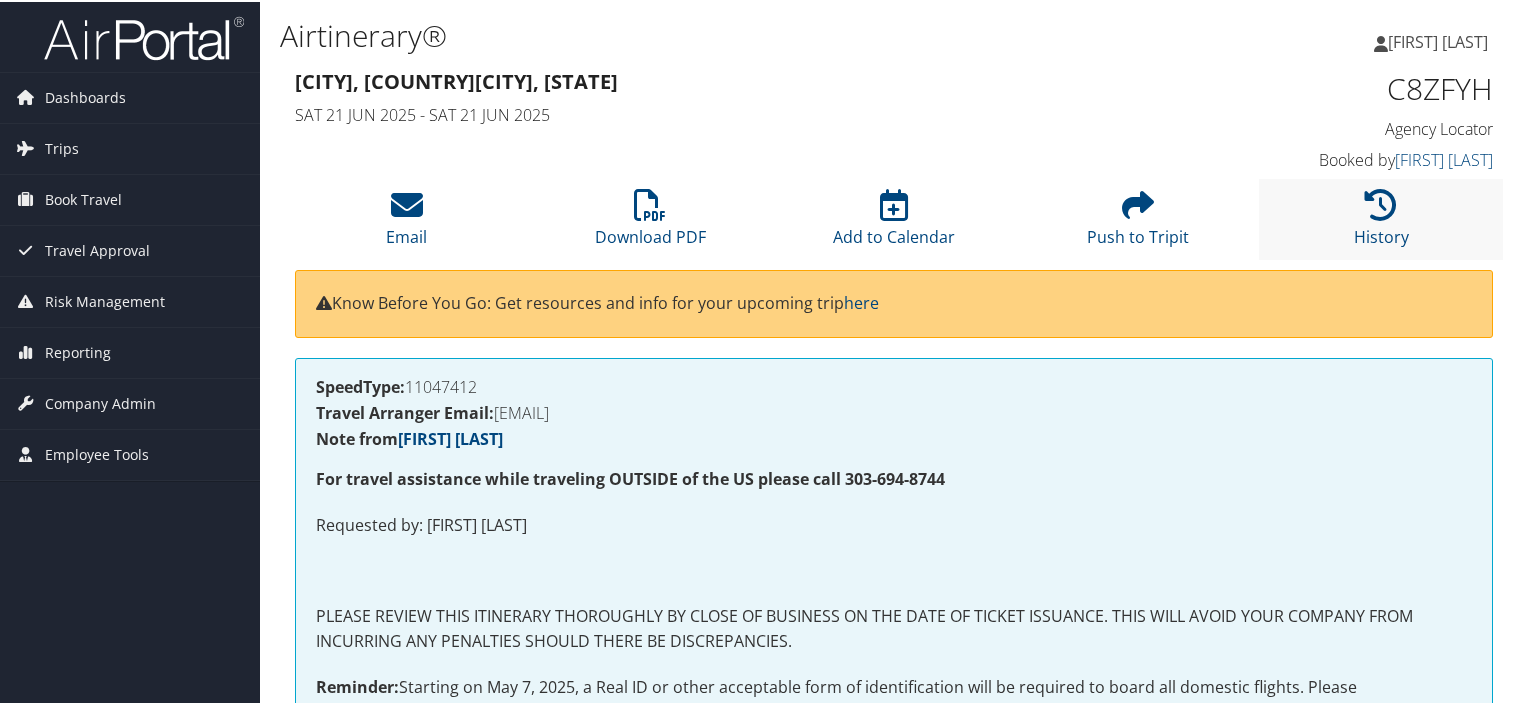 click on "History" at bounding box center [1381, 217] 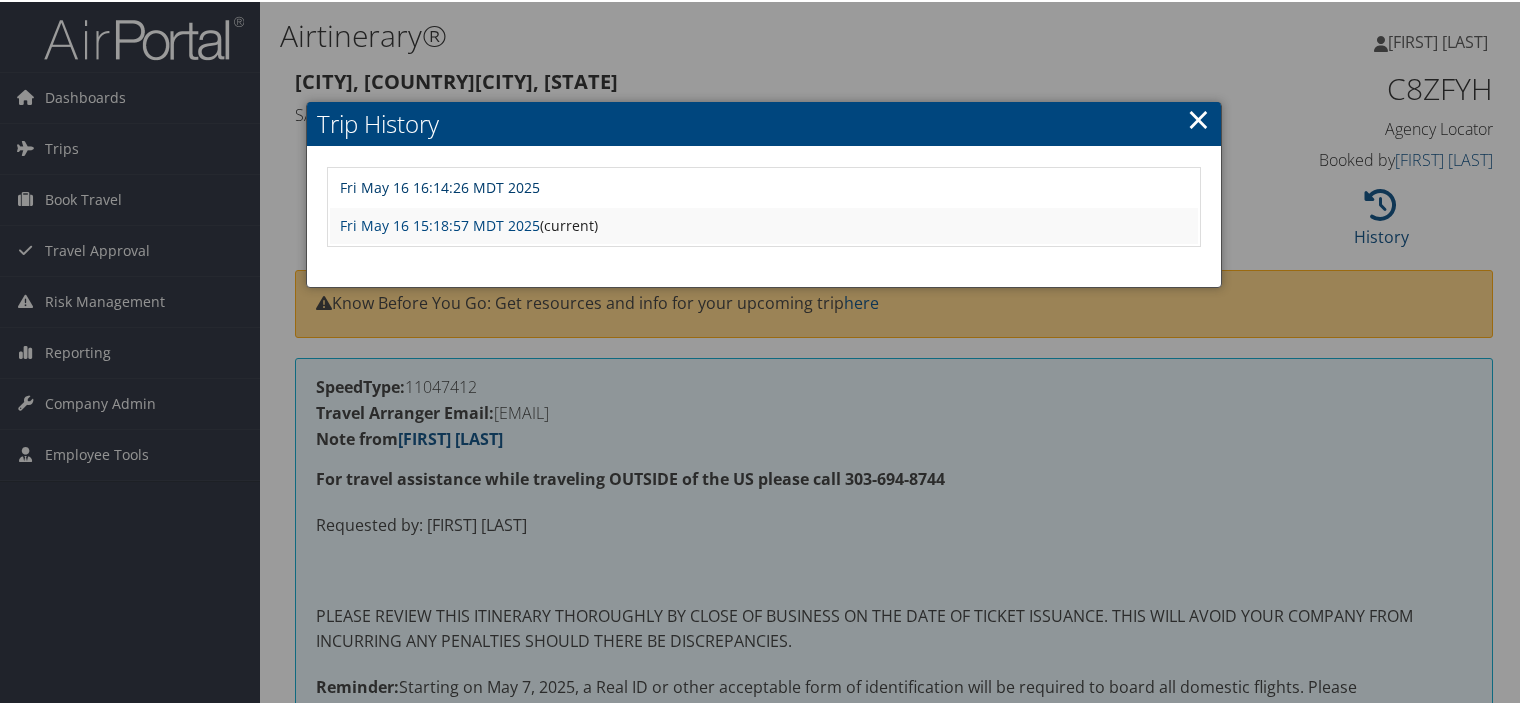 click on "Fri May 16 16:14:26 MDT 2025" at bounding box center [440, 185] 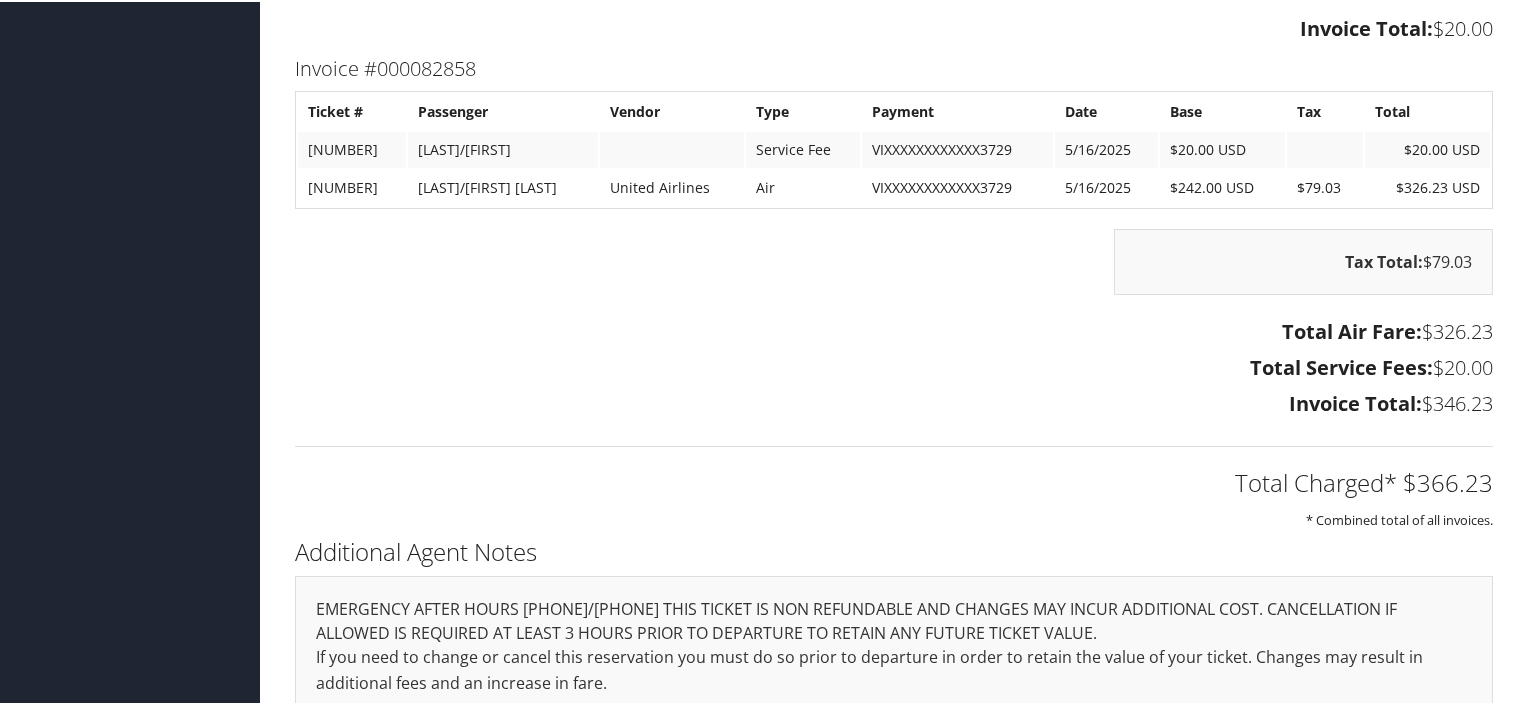 scroll, scrollTop: 1400, scrollLeft: 0, axis: vertical 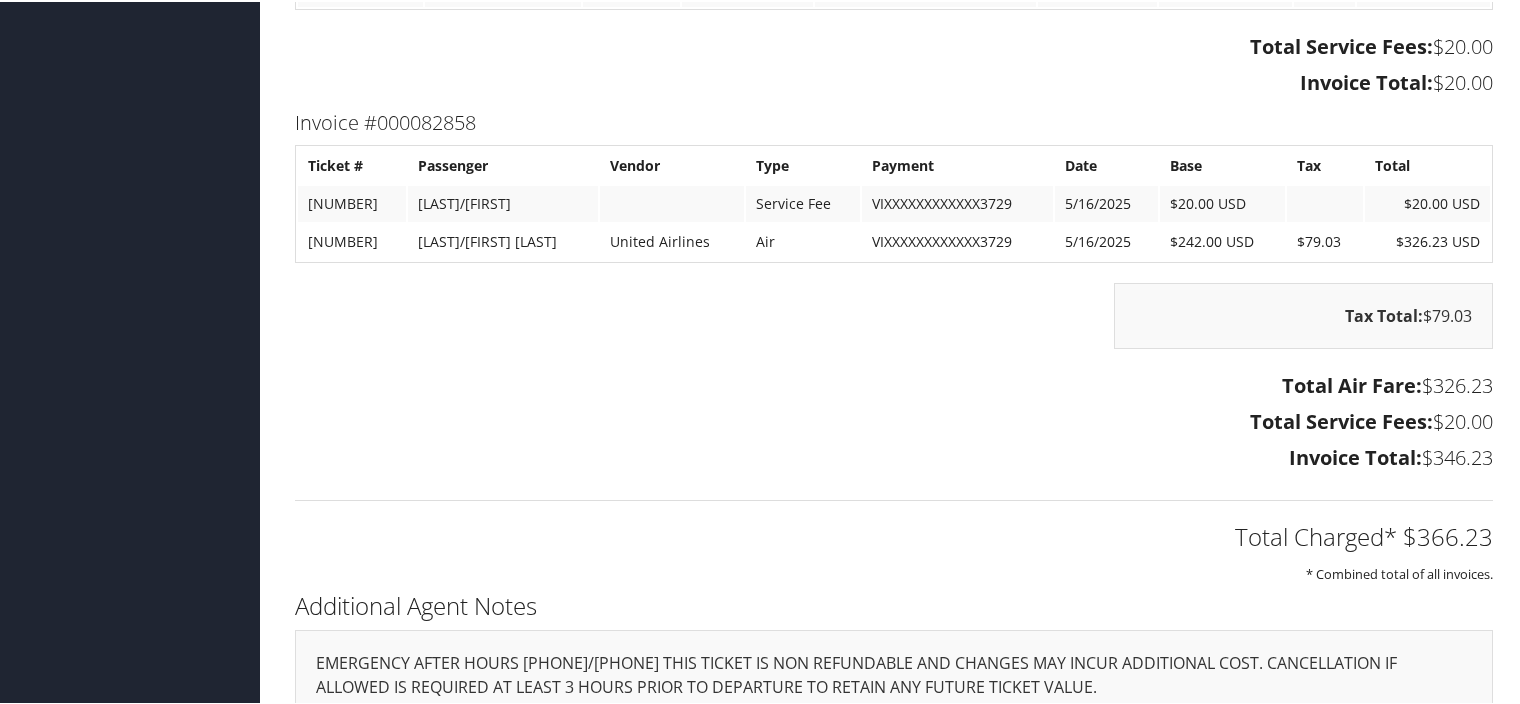 click on "[NUMBER]" at bounding box center [352, 202] 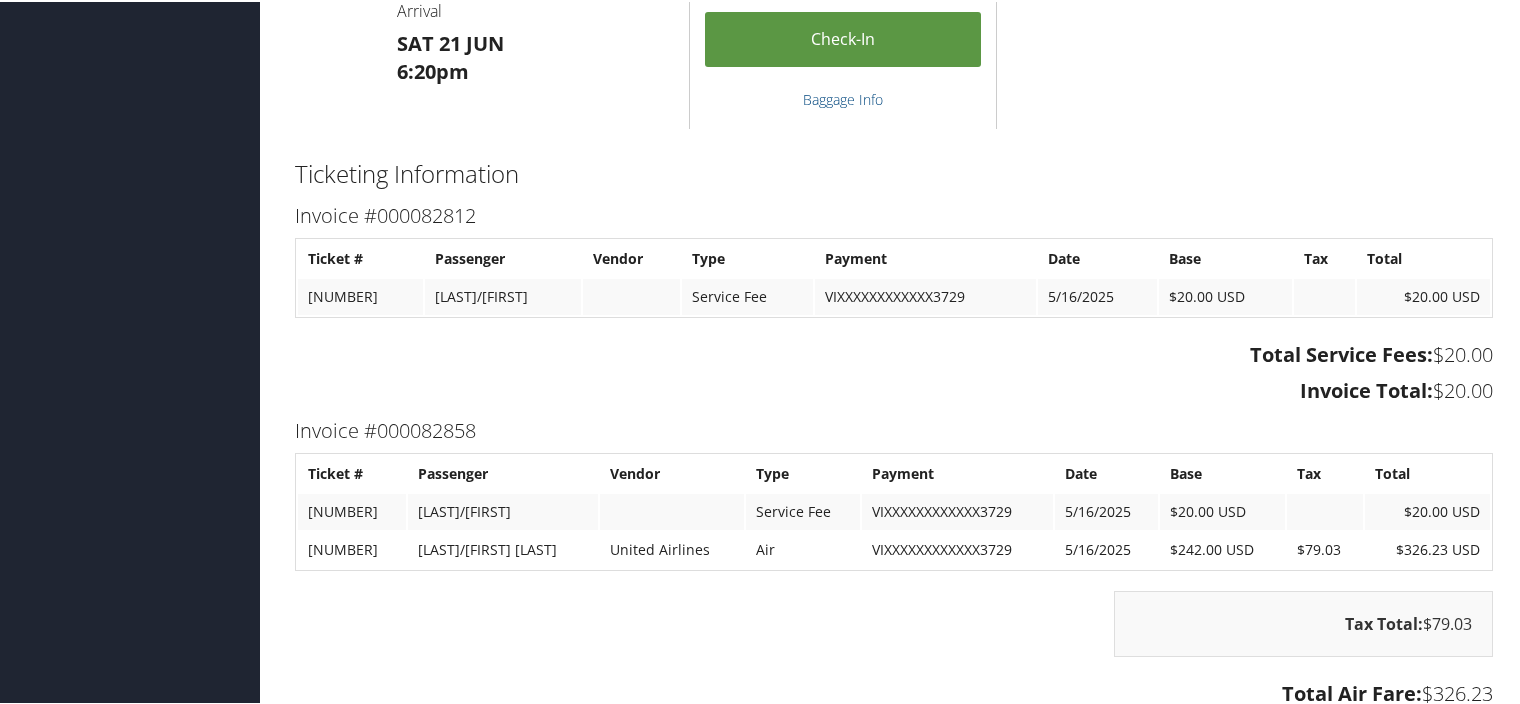 scroll, scrollTop: 1400, scrollLeft: 0, axis: vertical 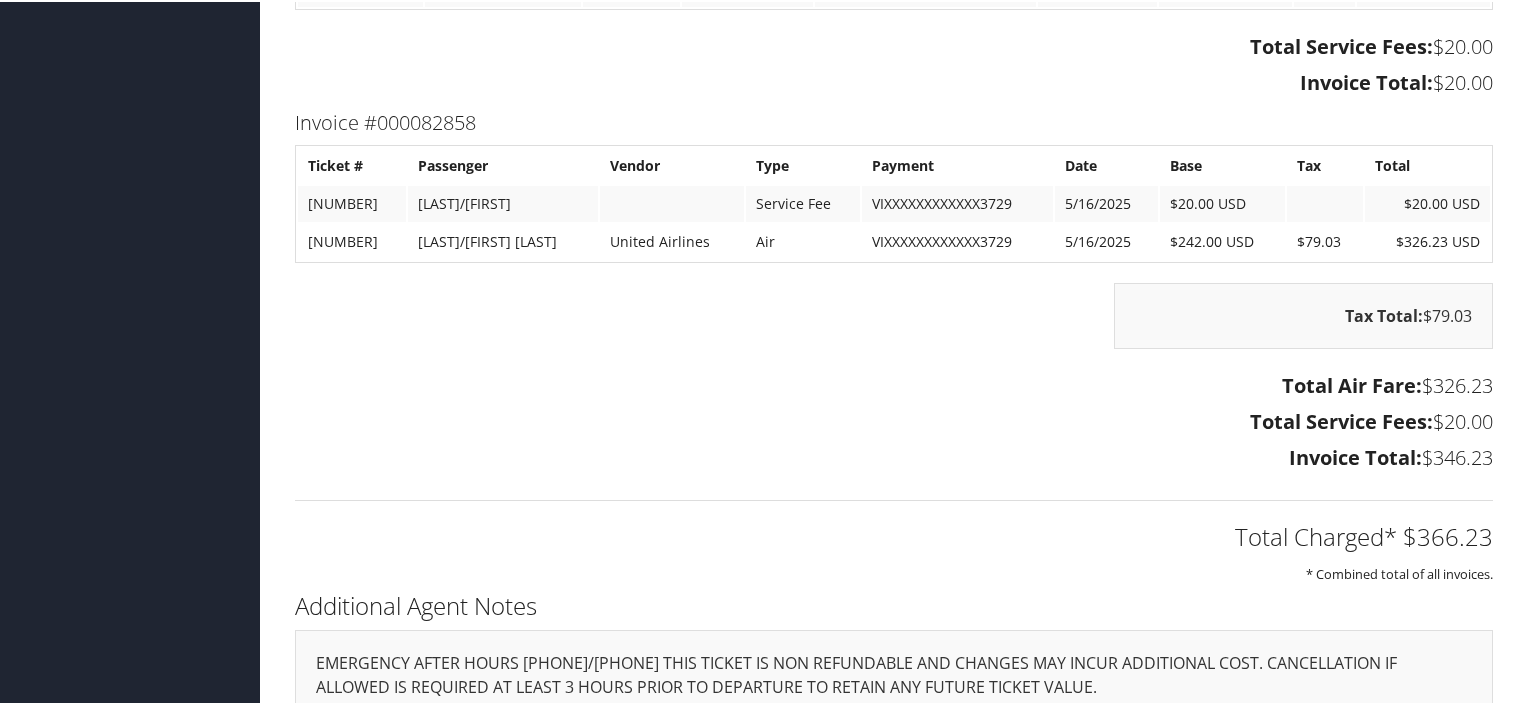 click on "Total Air Fare:  $326.23" at bounding box center (894, 384) 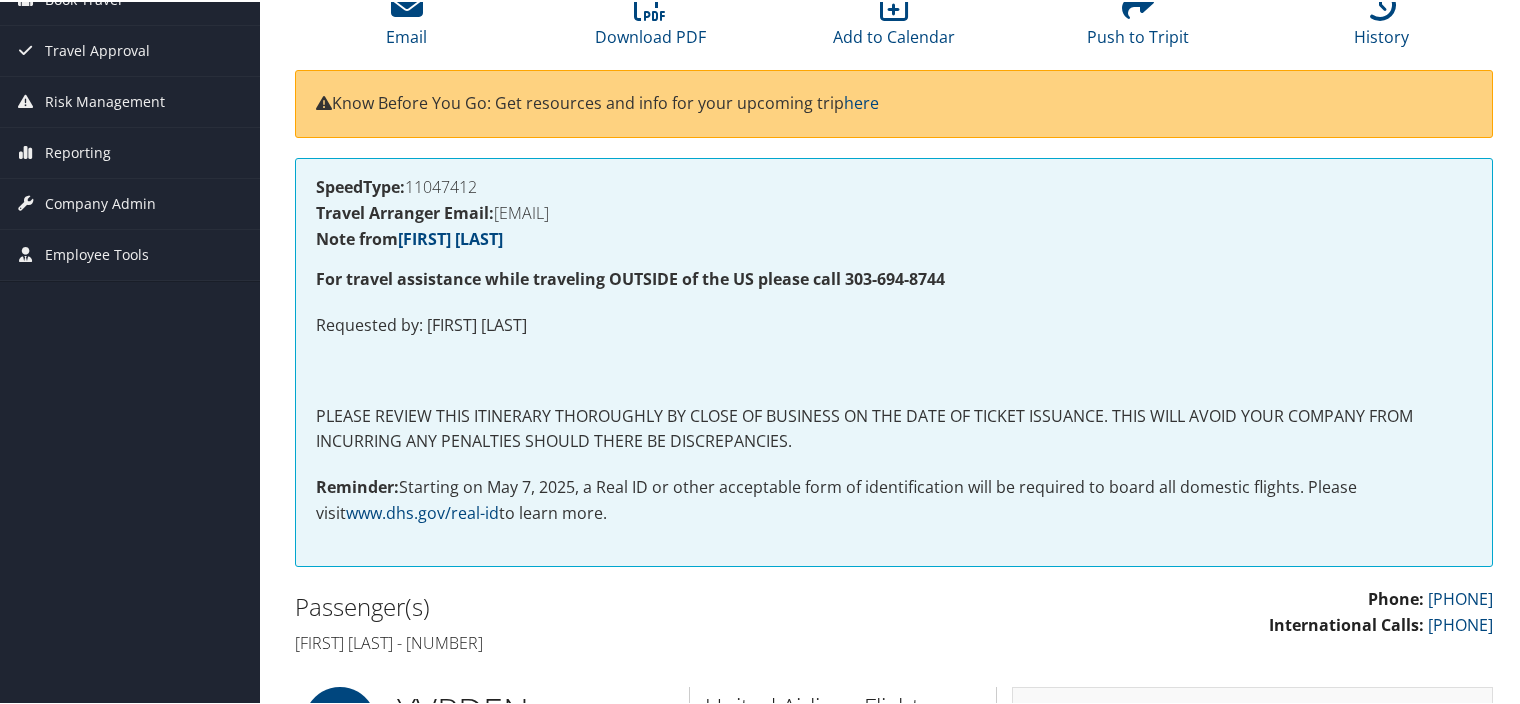 scroll, scrollTop: 0, scrollLeft: 0, axis: both 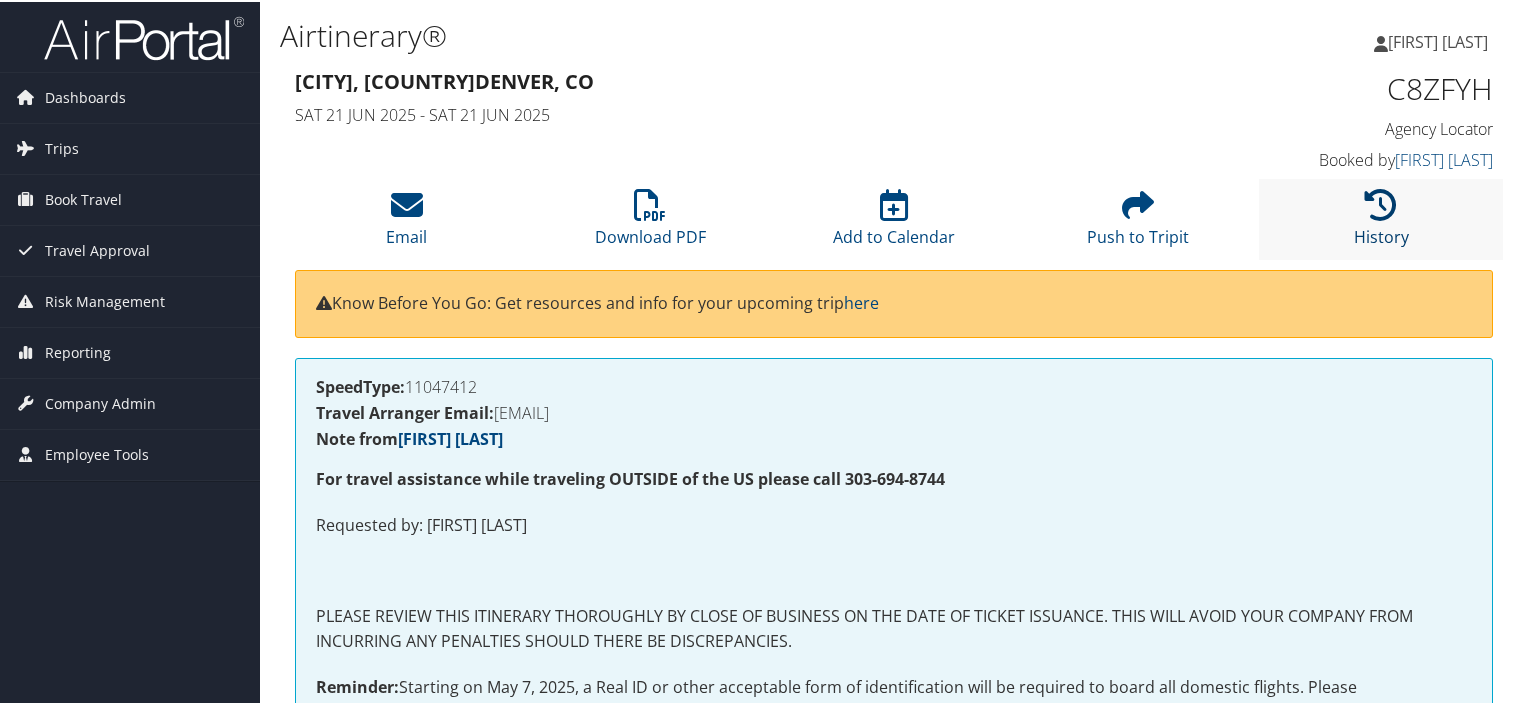 click at bounding box center (1381, 203) 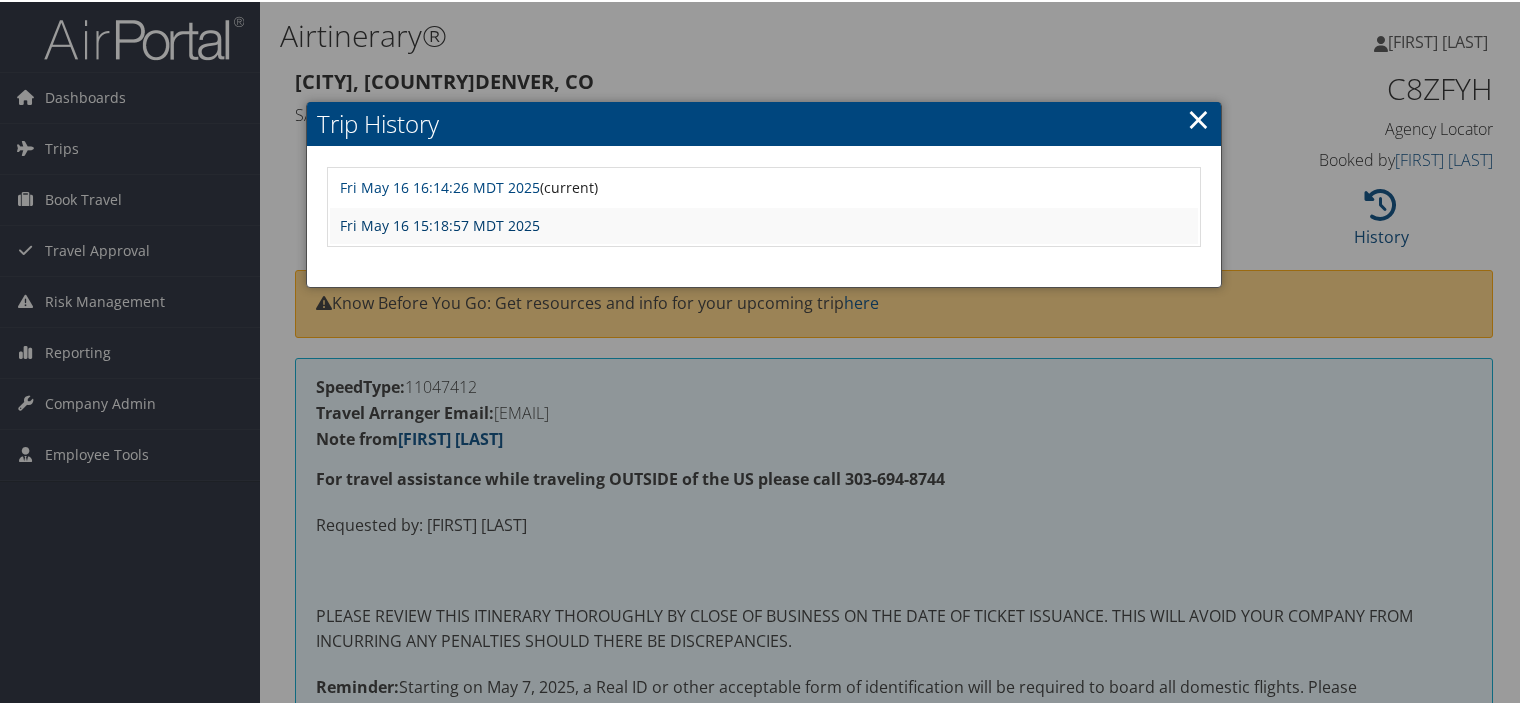 click on "Fri May 16 15:18:57 MDT 2025" at bounding box center (440, 223) 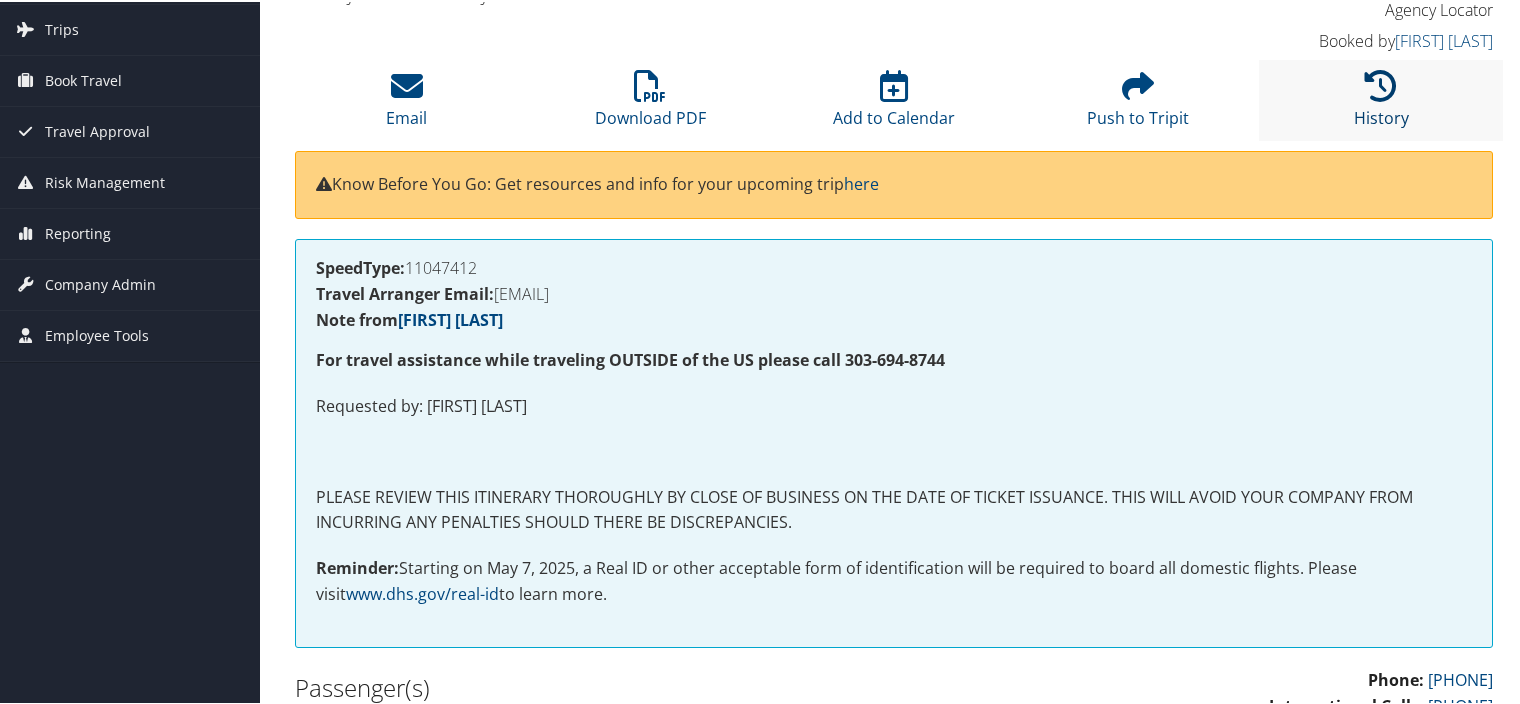 scroll, scrollTop: 0, scrollLeft: 0, axis: both 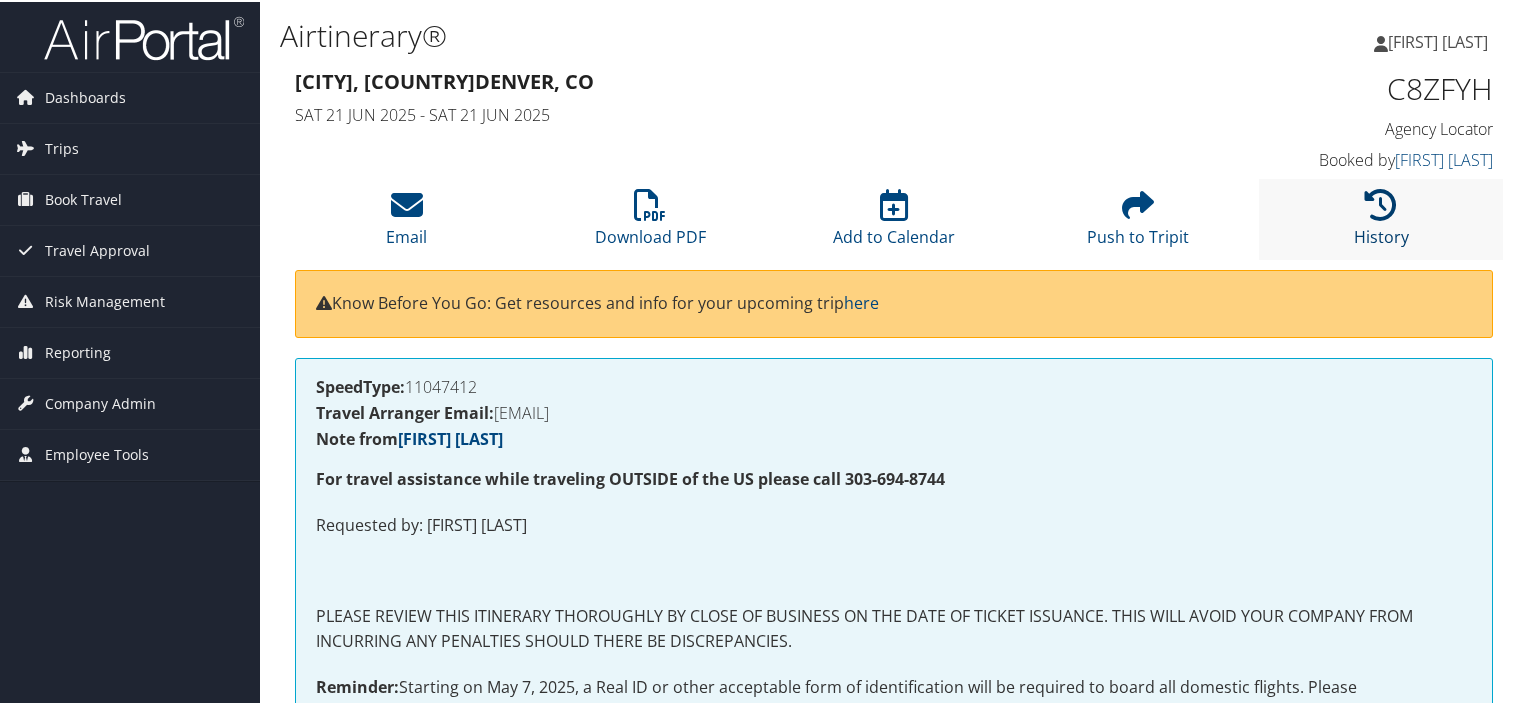 click on "History" at bounding box center [1381, 222] 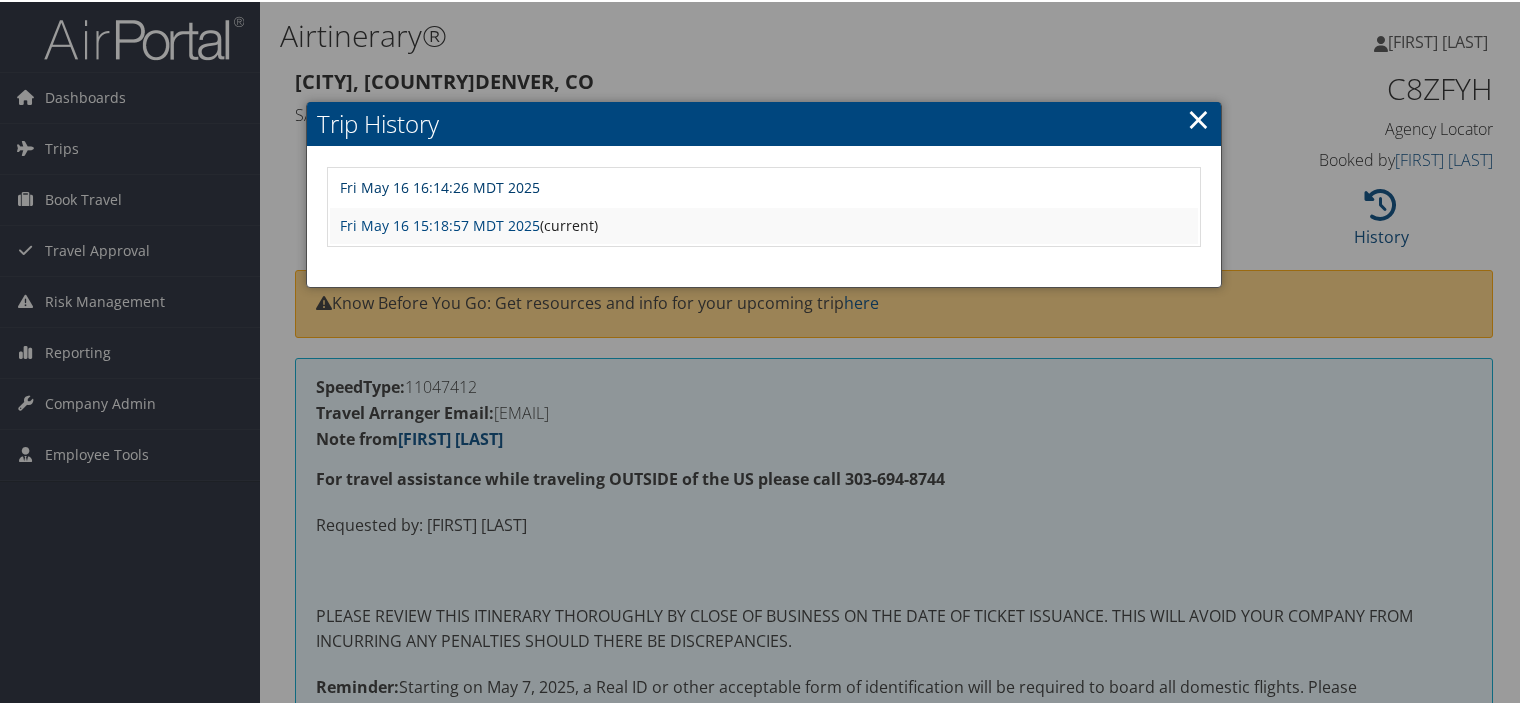 click on "Fri May 16 16:14:26 MDT 2025" at bounding box center (440, 185) 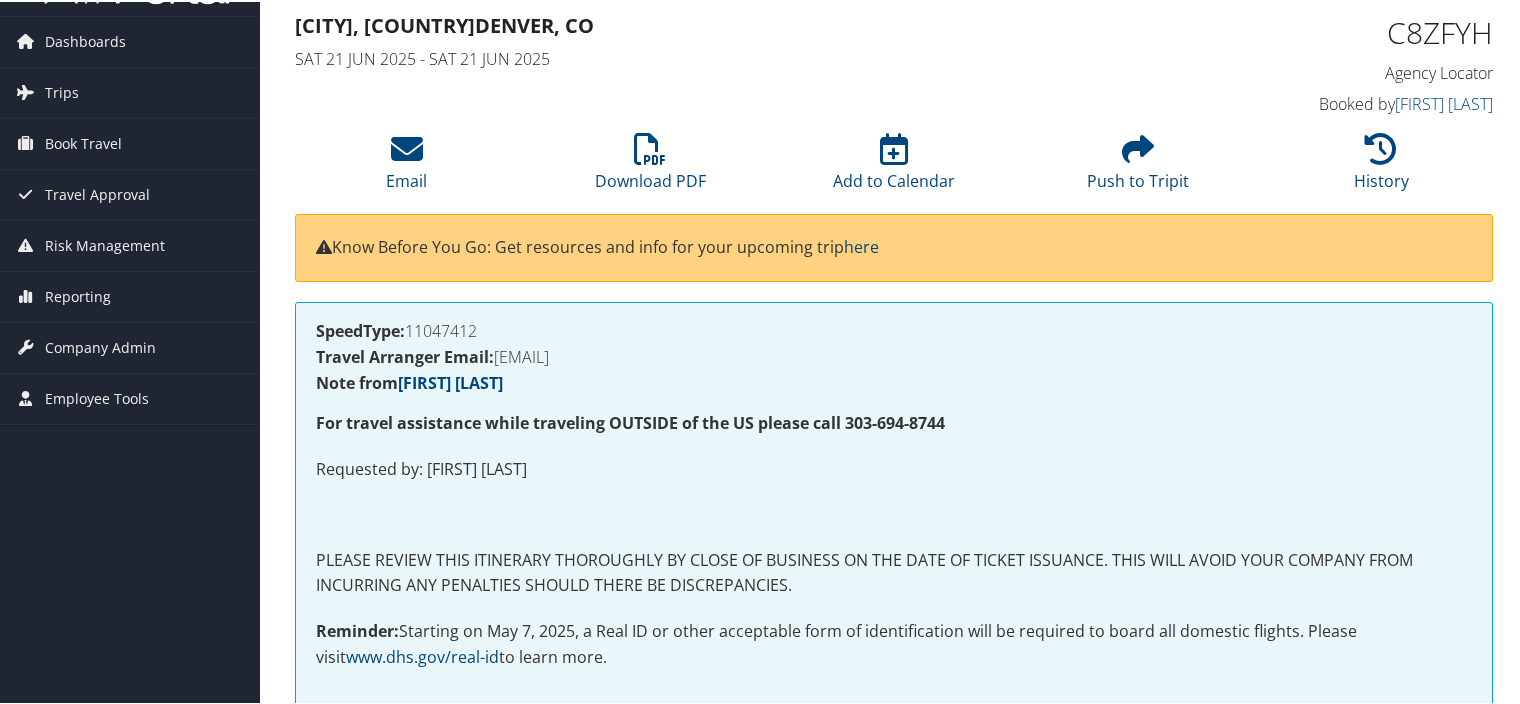scroll, scrollTop: 0, scrollLeft: 0, axis: both 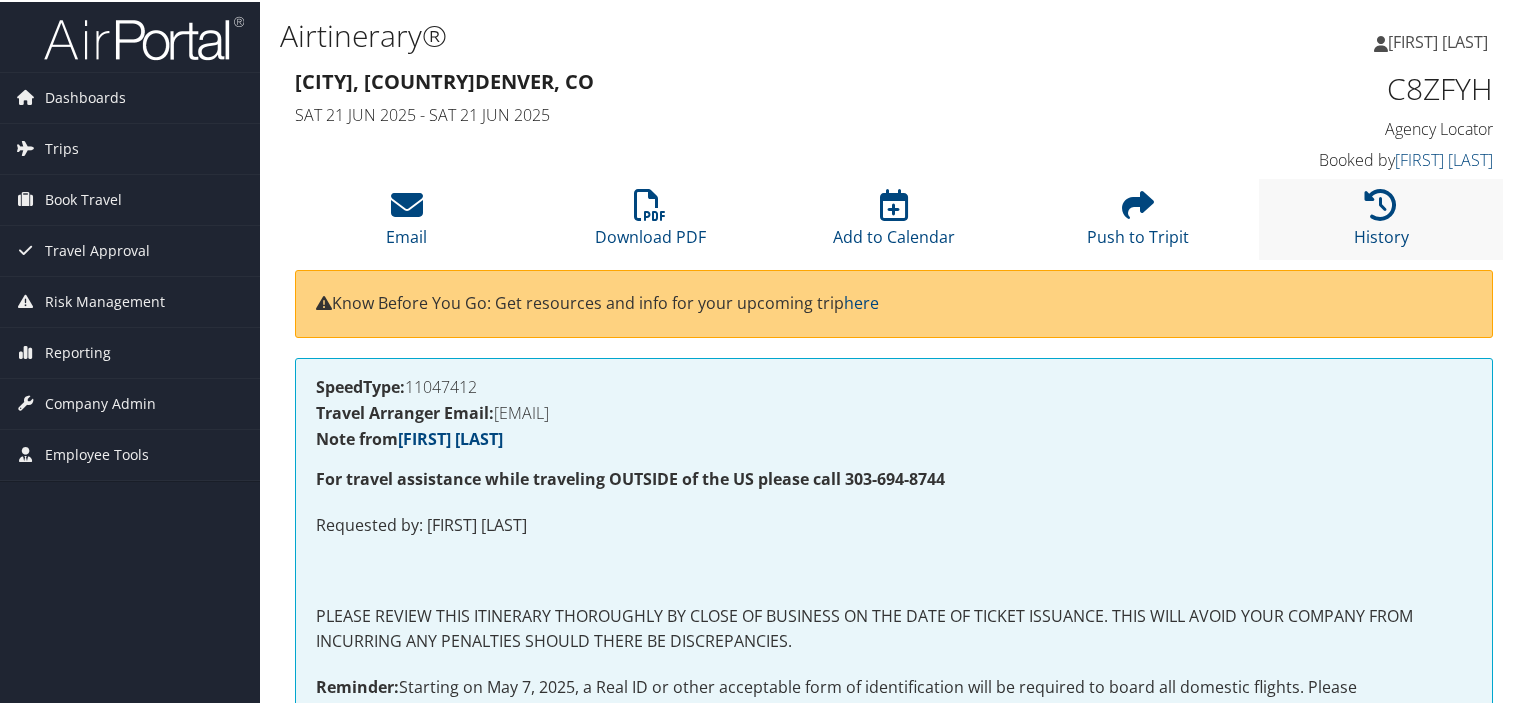 click on "History" at bounding box center [1381, 217] 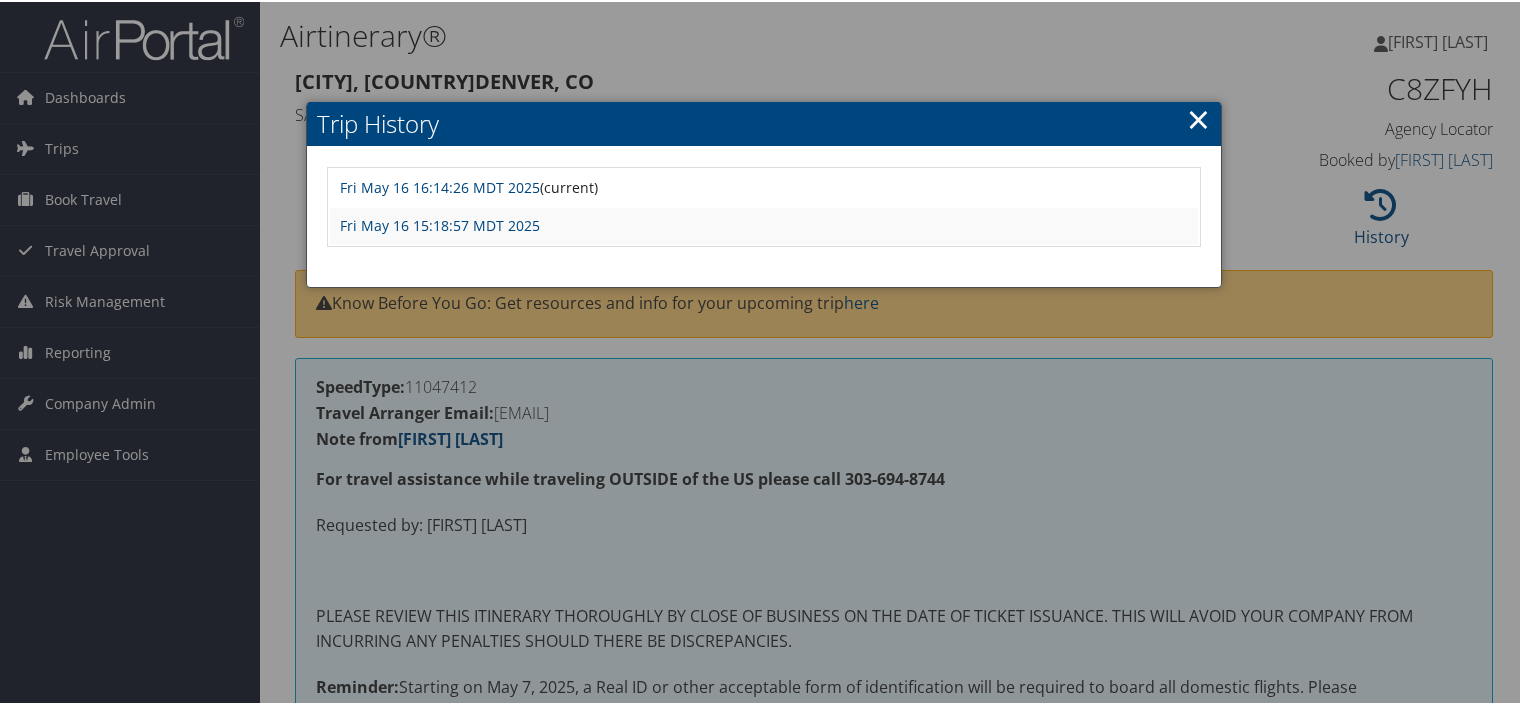 click at bounding box center (764, 352) 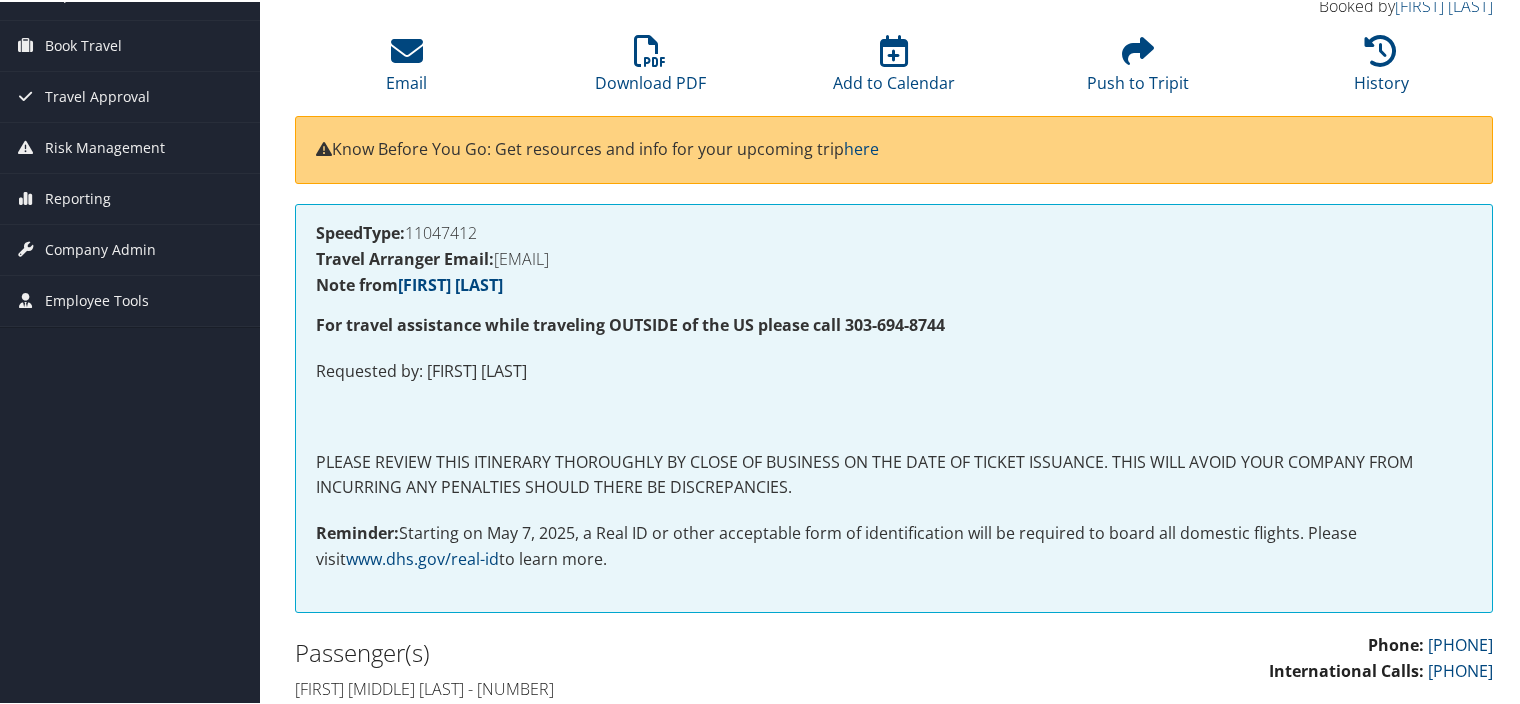 scroll, scrollTop: 0, scrollLeft: 0, axis: both 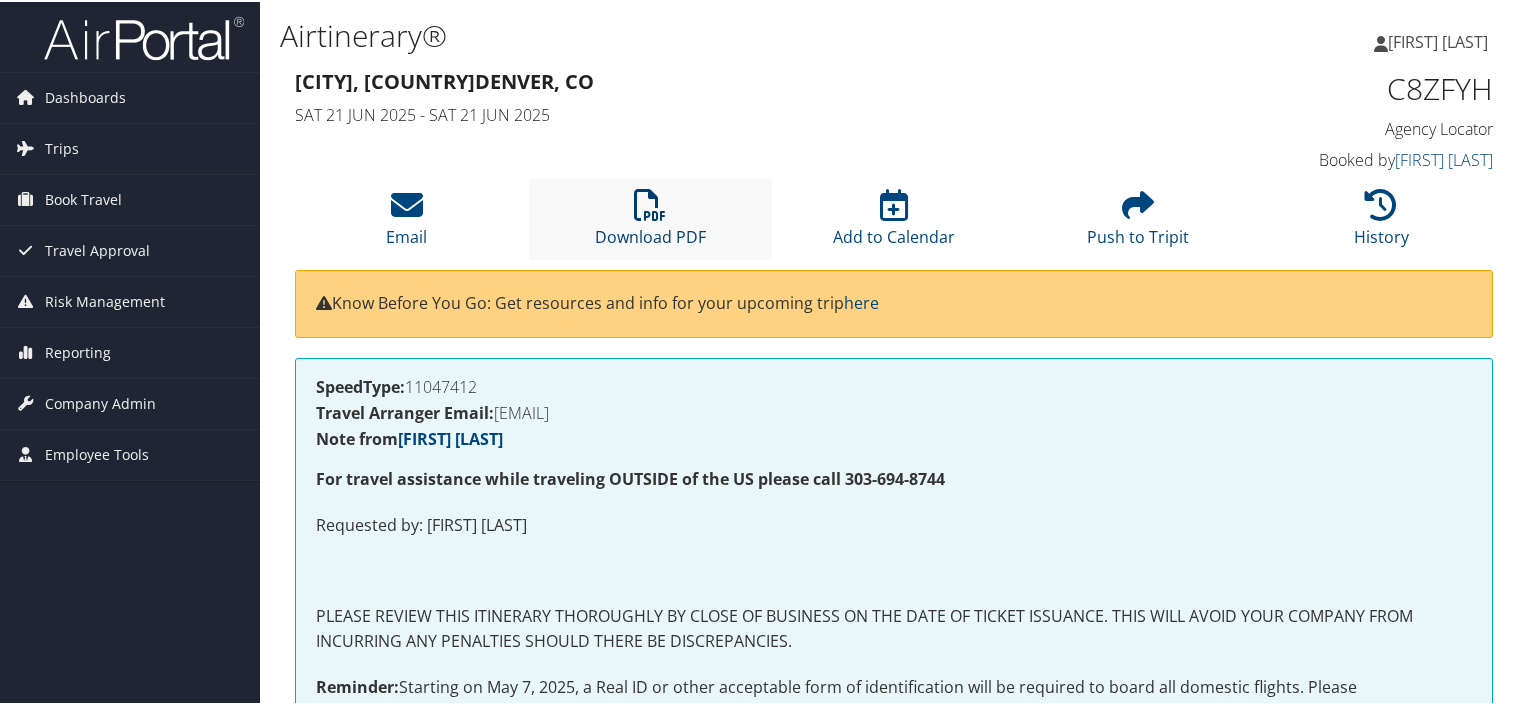 click at bounding box center [650, 203] 